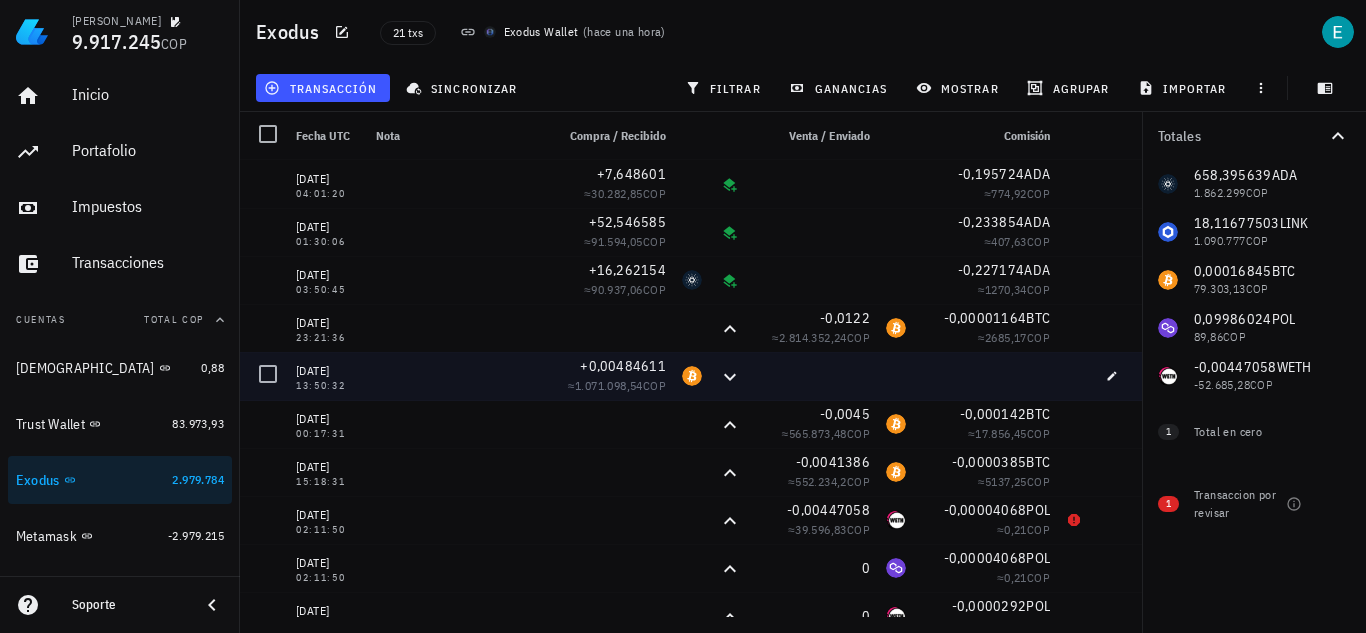 scroll, scrollTop: 0, scrollLeft: 0, axis: both 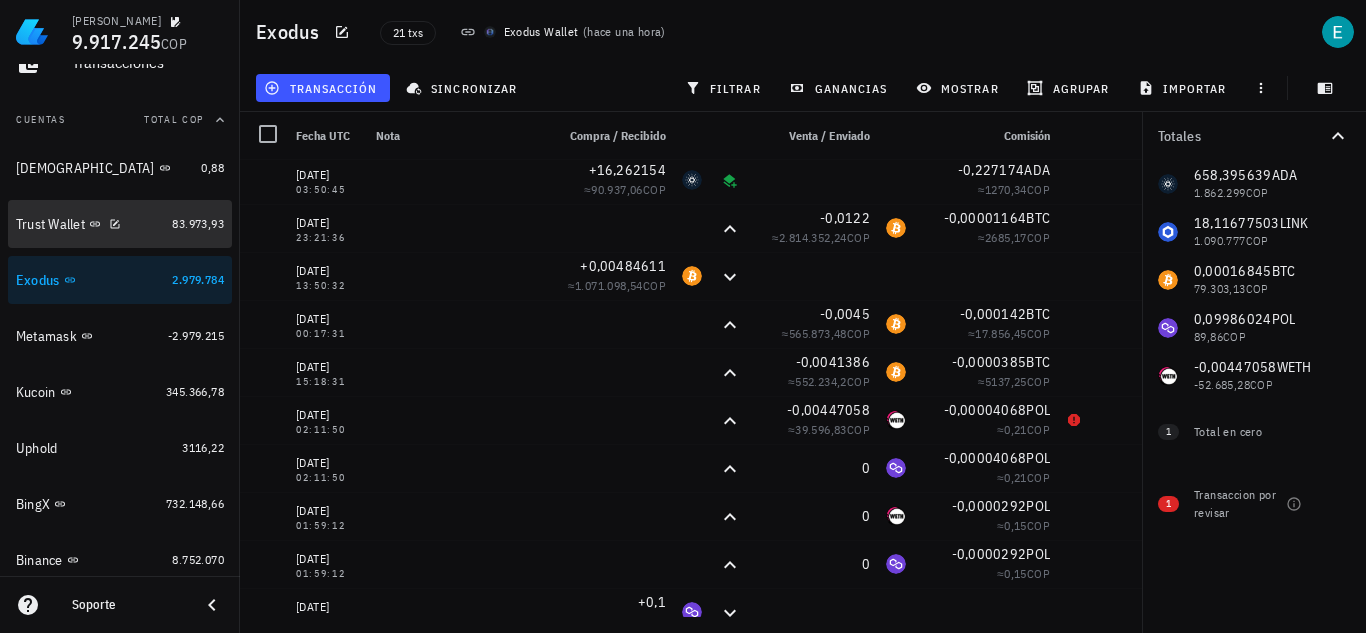 click on "Trust Wallet" at bounding box center (90, 224) 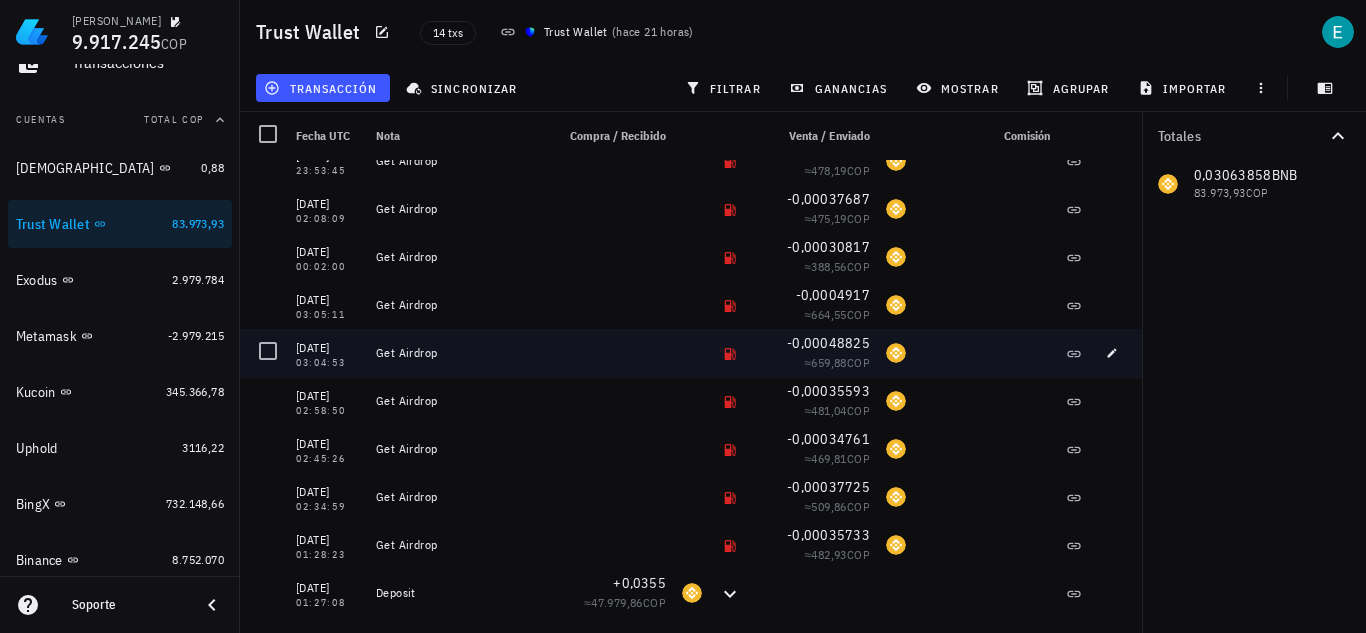 scroll, scrollTop: 0, scrollLeft: 0, axis: both 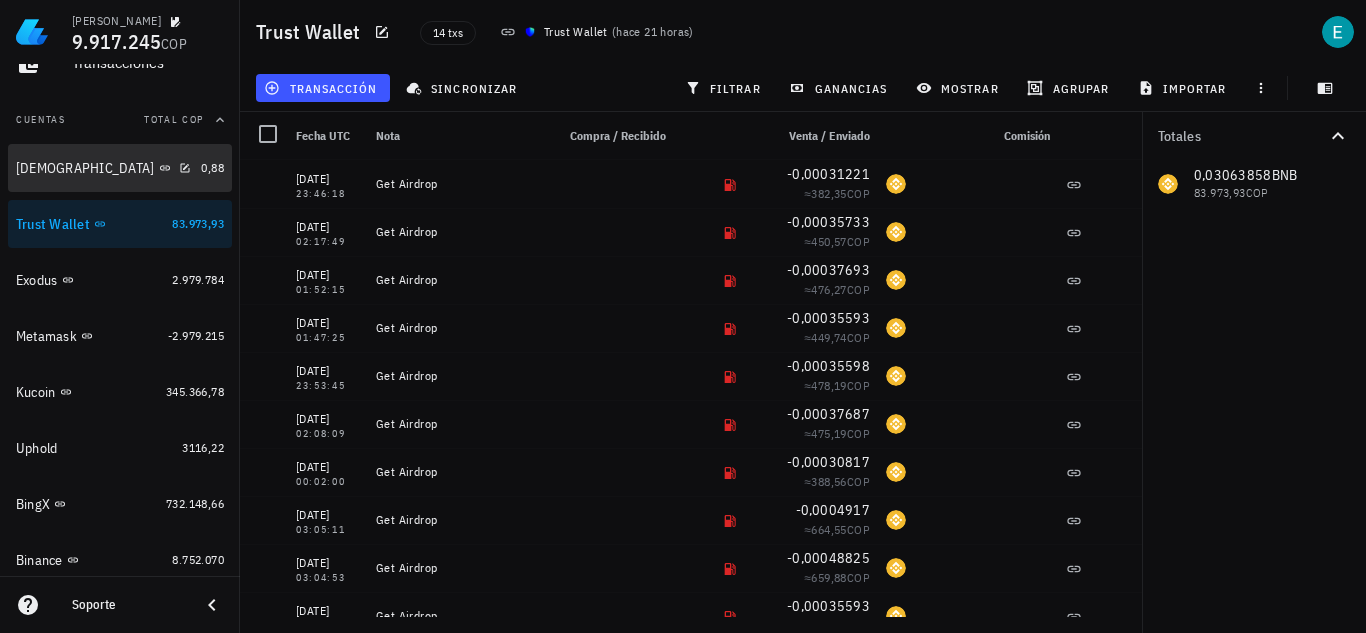 click at bounding box center [181, 167] 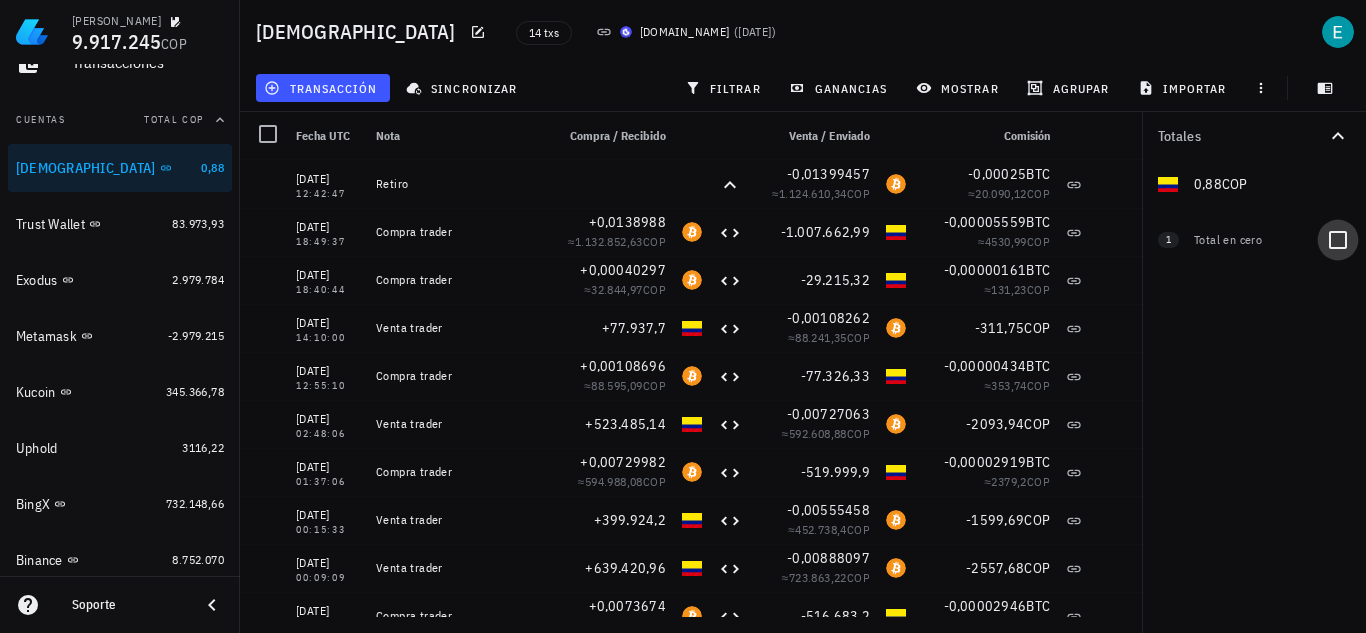 click at bounding box center (1338, 240) 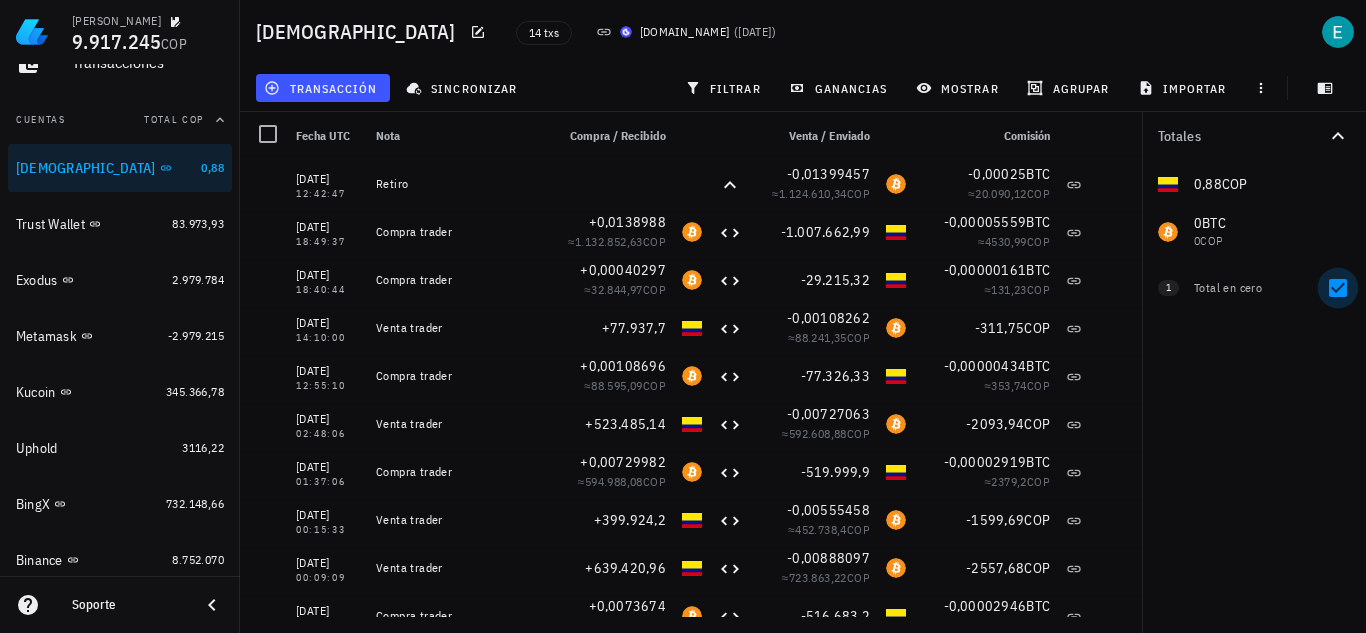click at bounding box center (1338, 288) 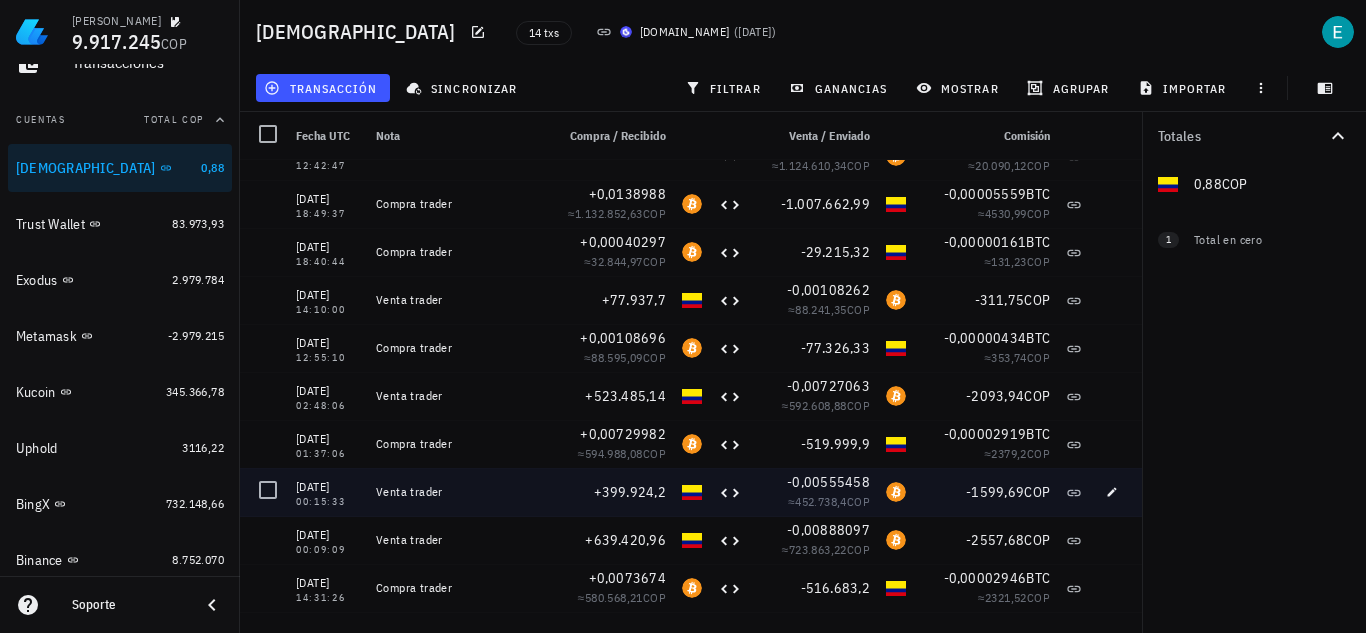 scroll, scrollTop: 0, scrollLeft: 0, axis: both 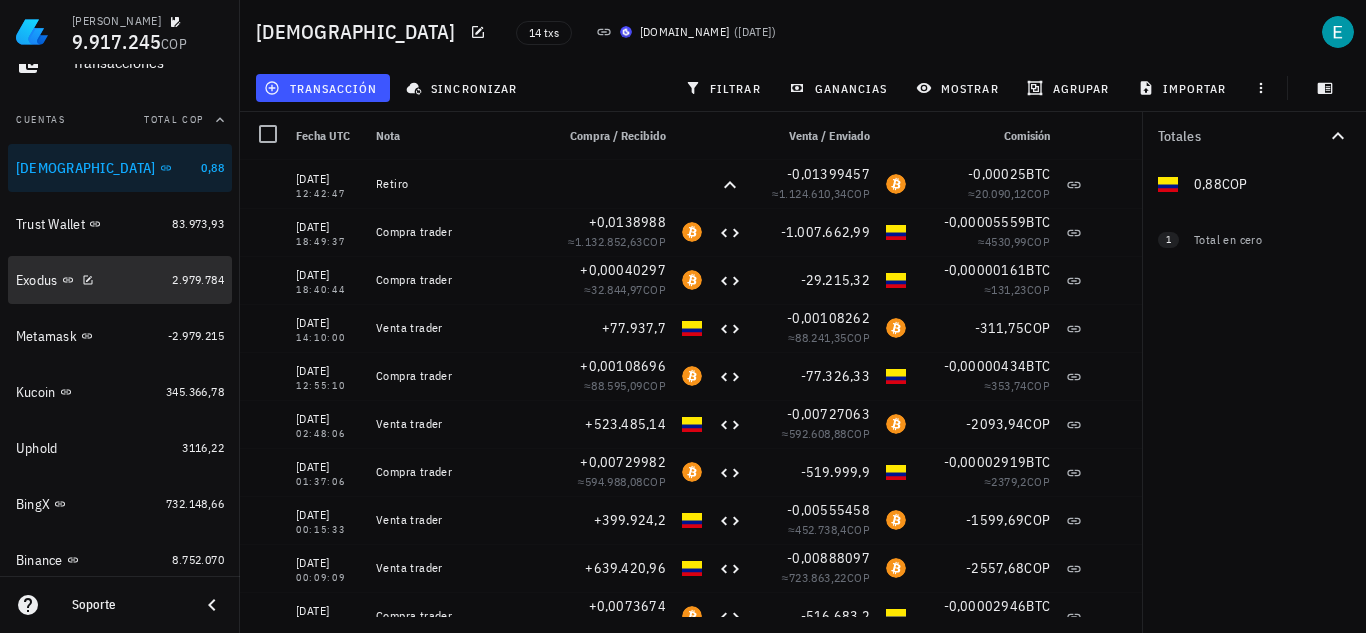 click on "Exodus" at bounding box center [90, 280] 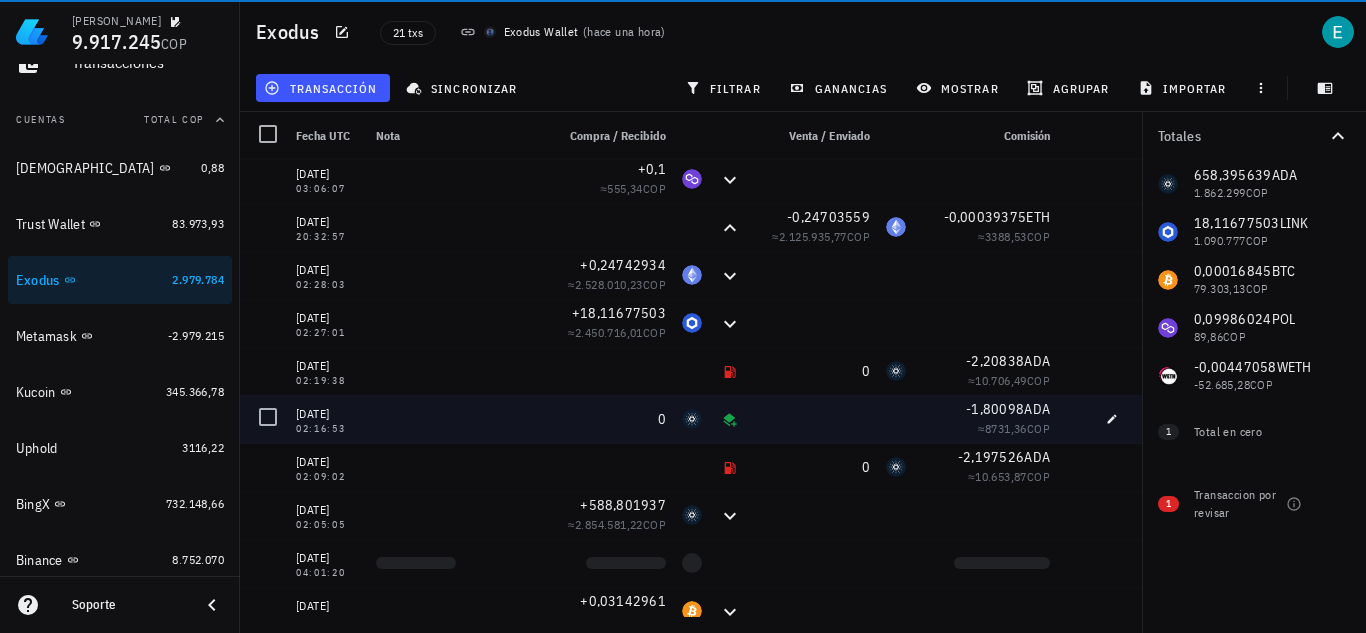 scroll, scrollTop: 551, scrollLeft: 0, axis: vertical 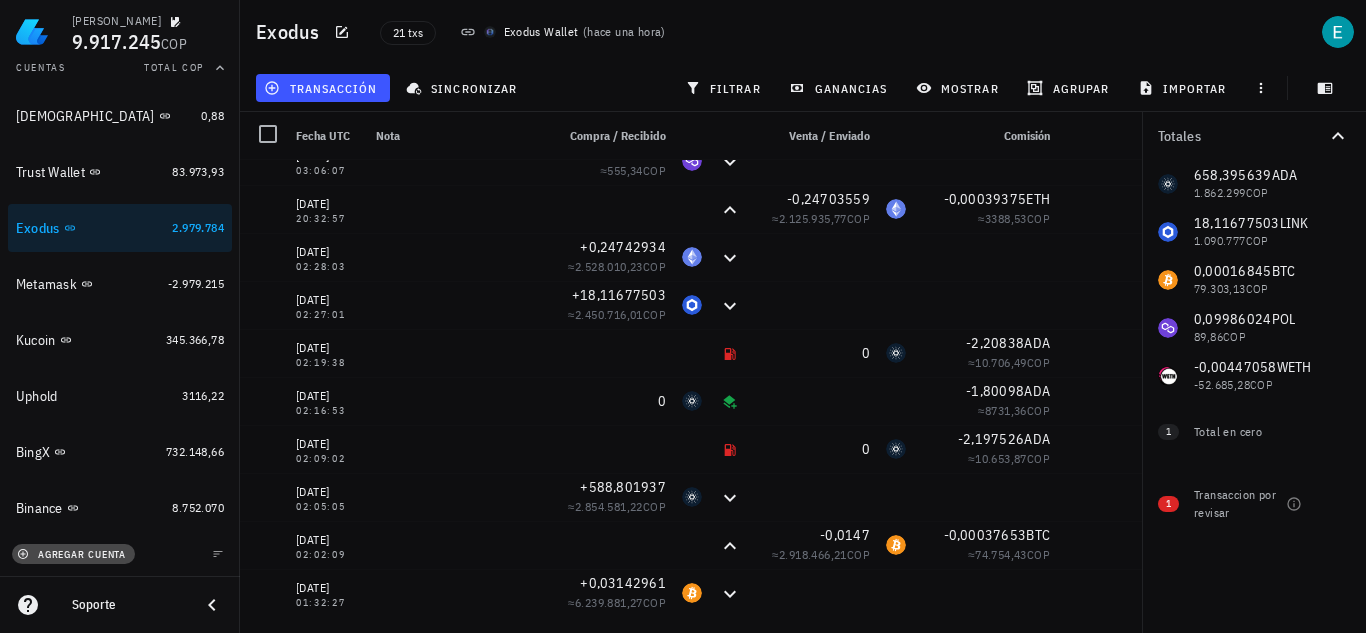 click on "agregar cuenta" at bounding box center [73, 554] 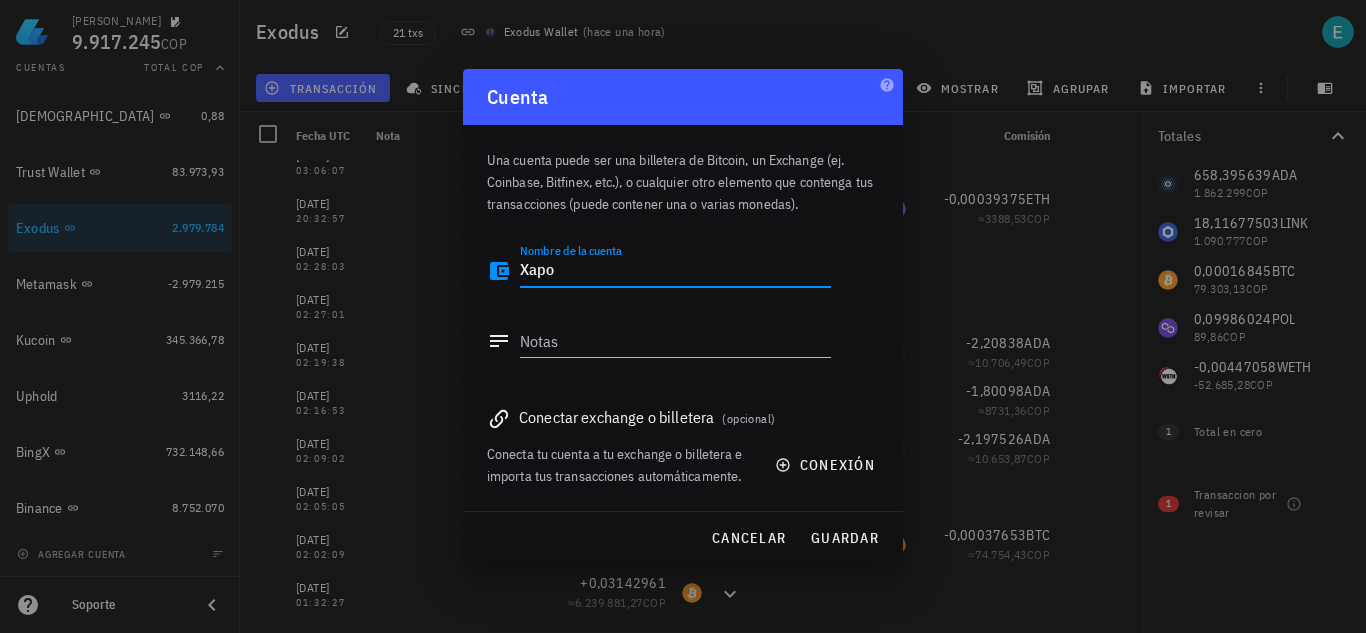 type on "Xapo" 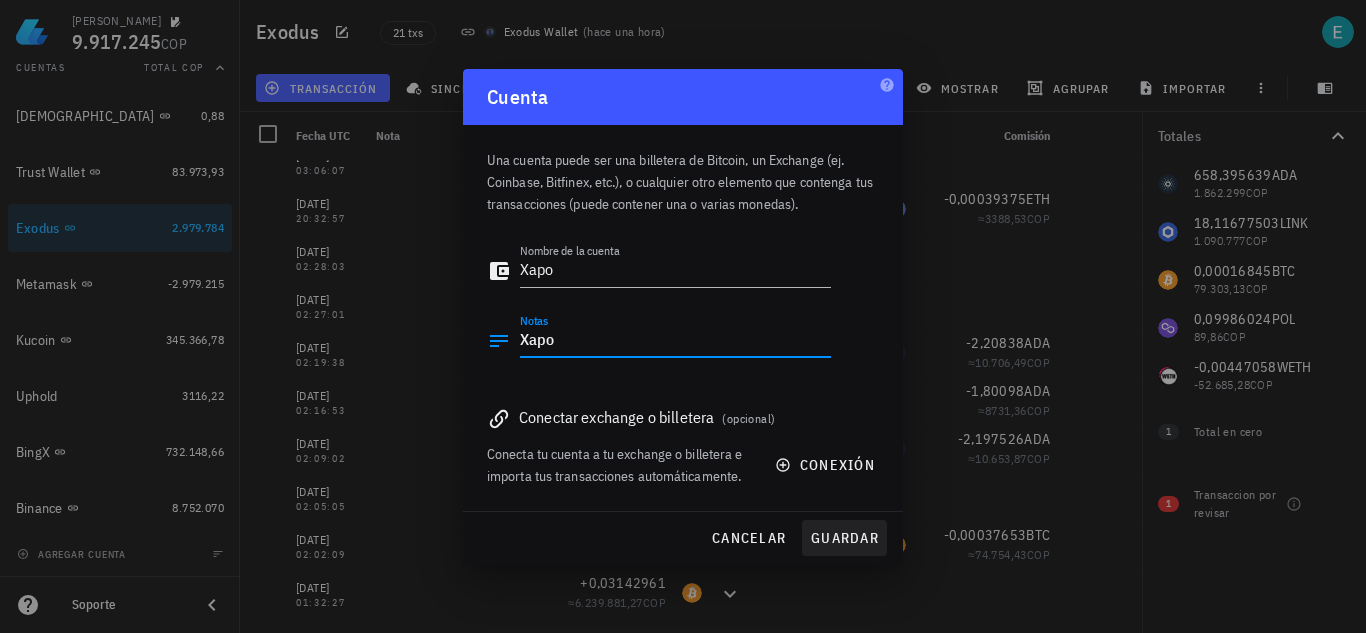 type on "Xapo" 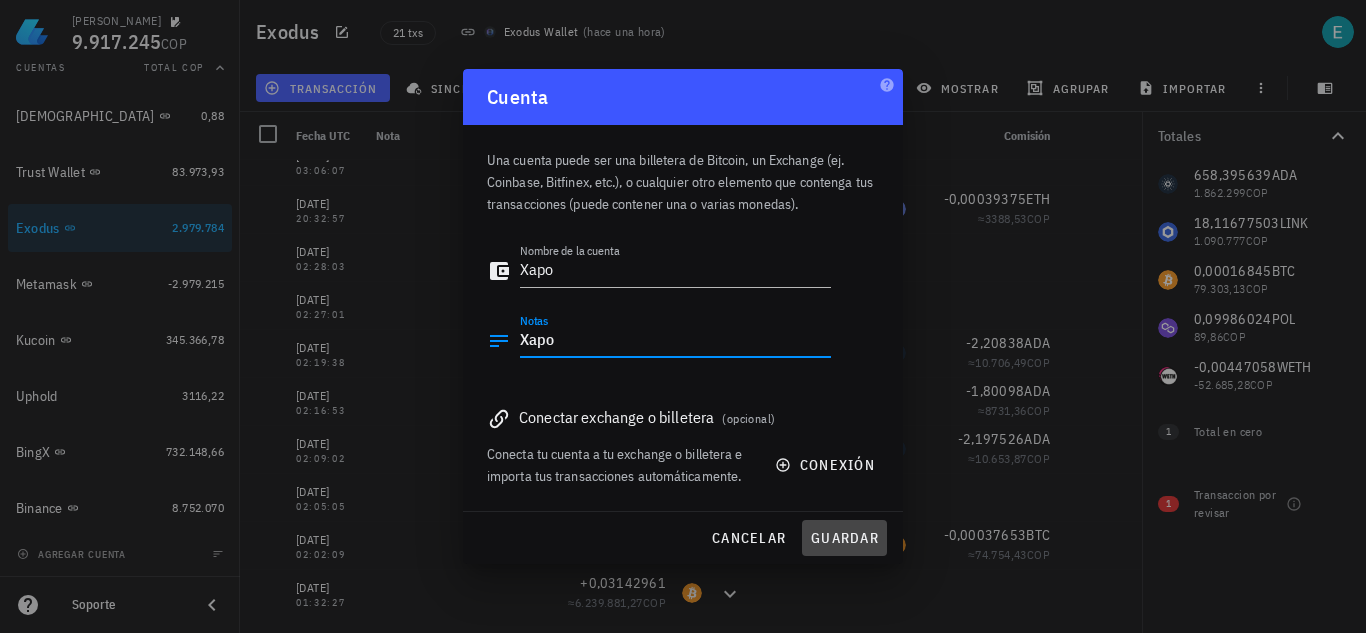 click on "guardar" at bounding box center (844, 538) 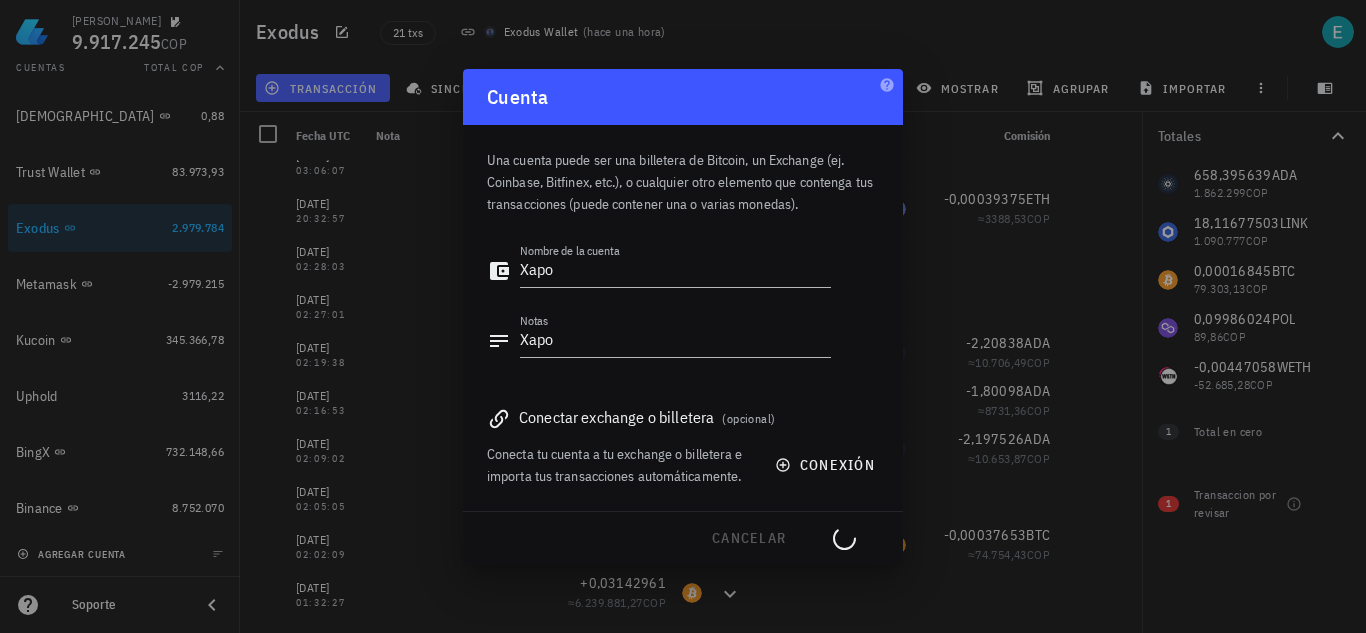 type 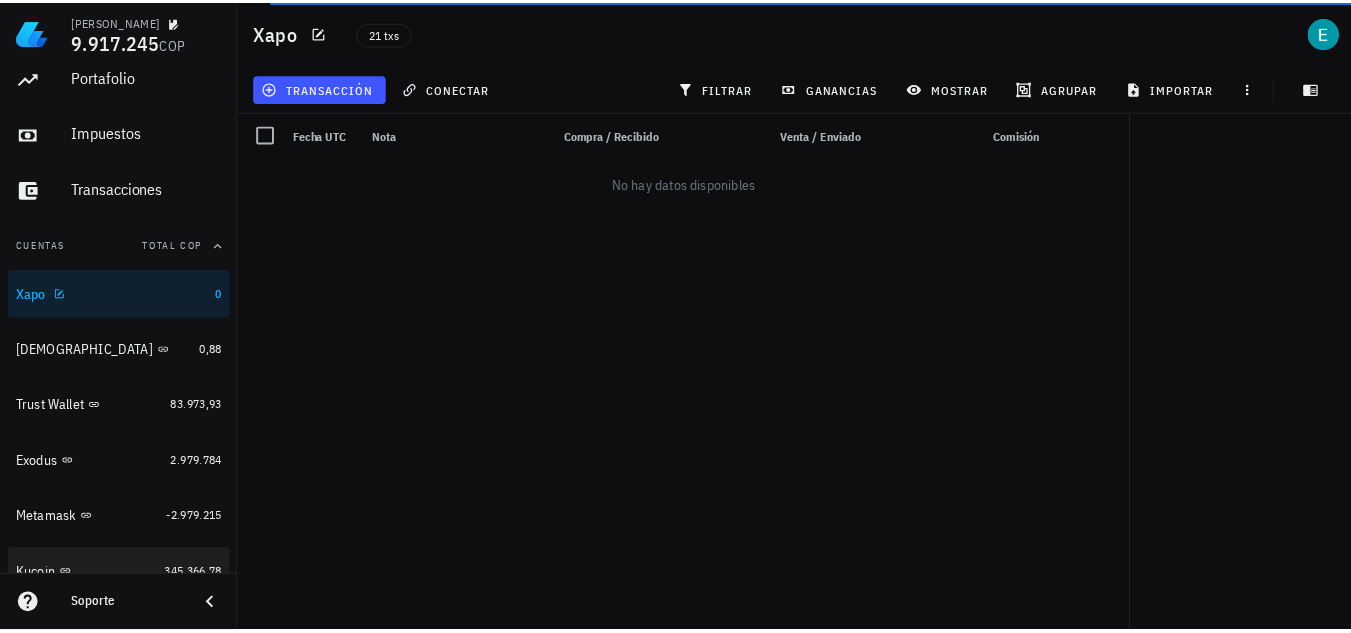 scroll, scrollTop: 0, scrollLeft: 0, axis: both 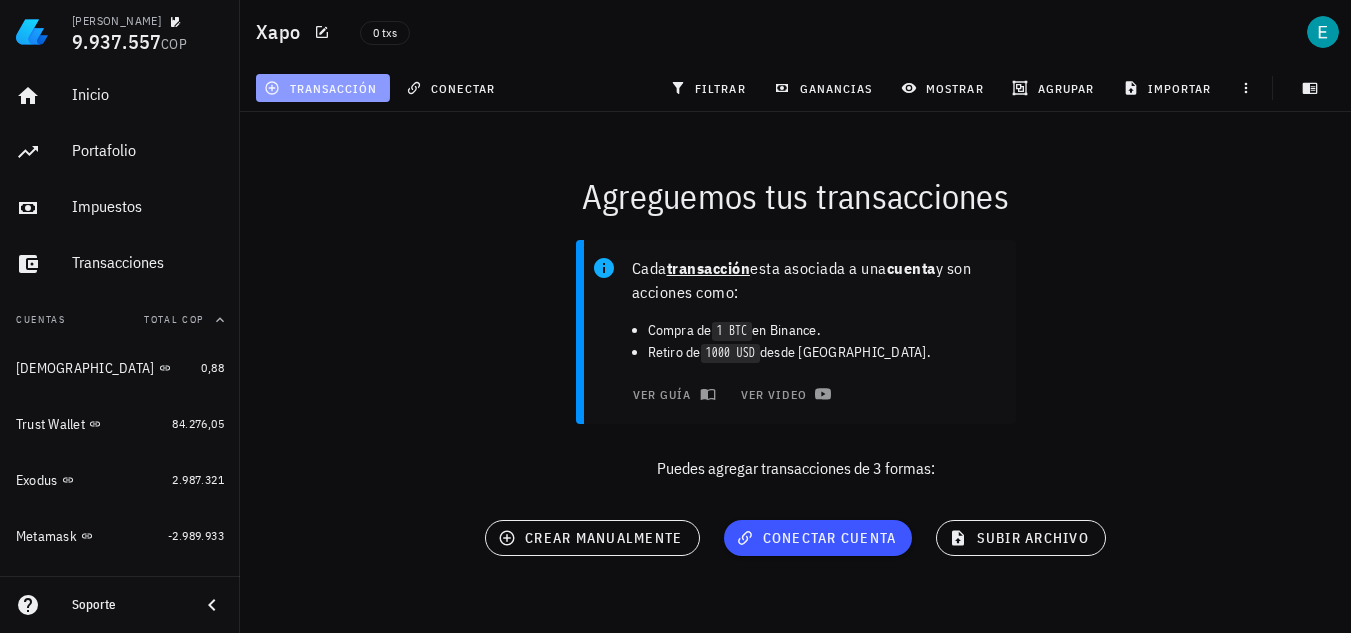 click on "transacción" at bounding box center (323, 88) 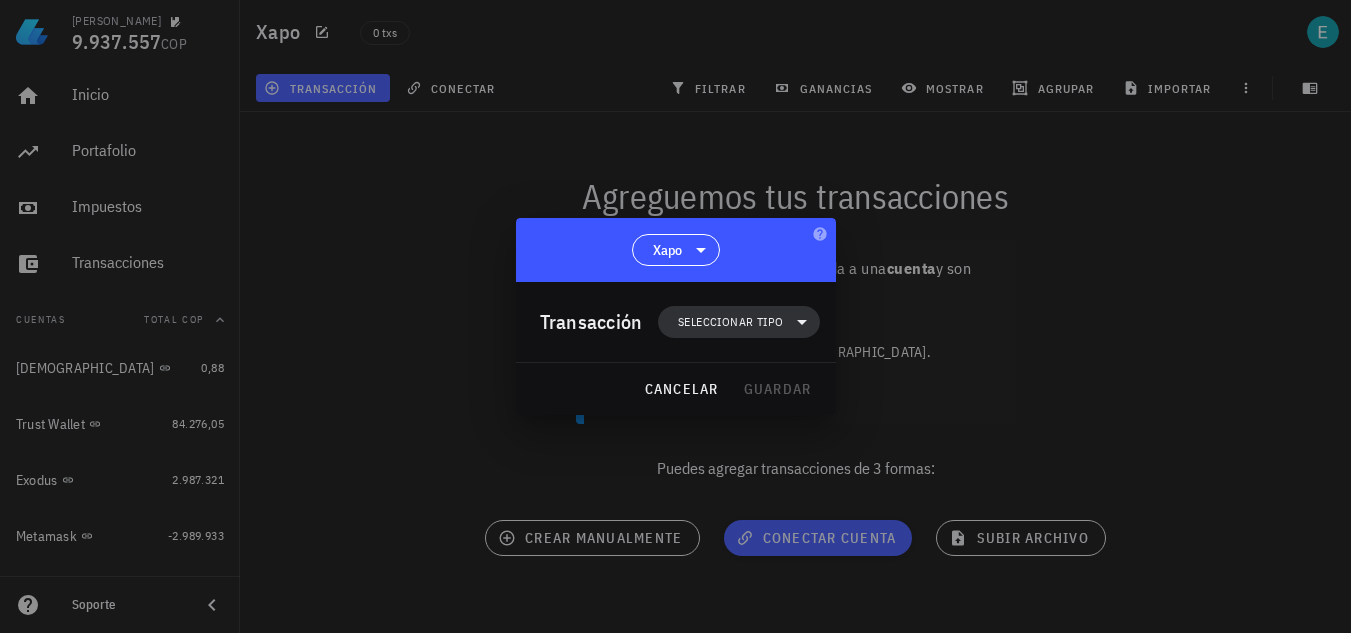 click on "Seleccionar tipo" at bounding box center [730, 322] 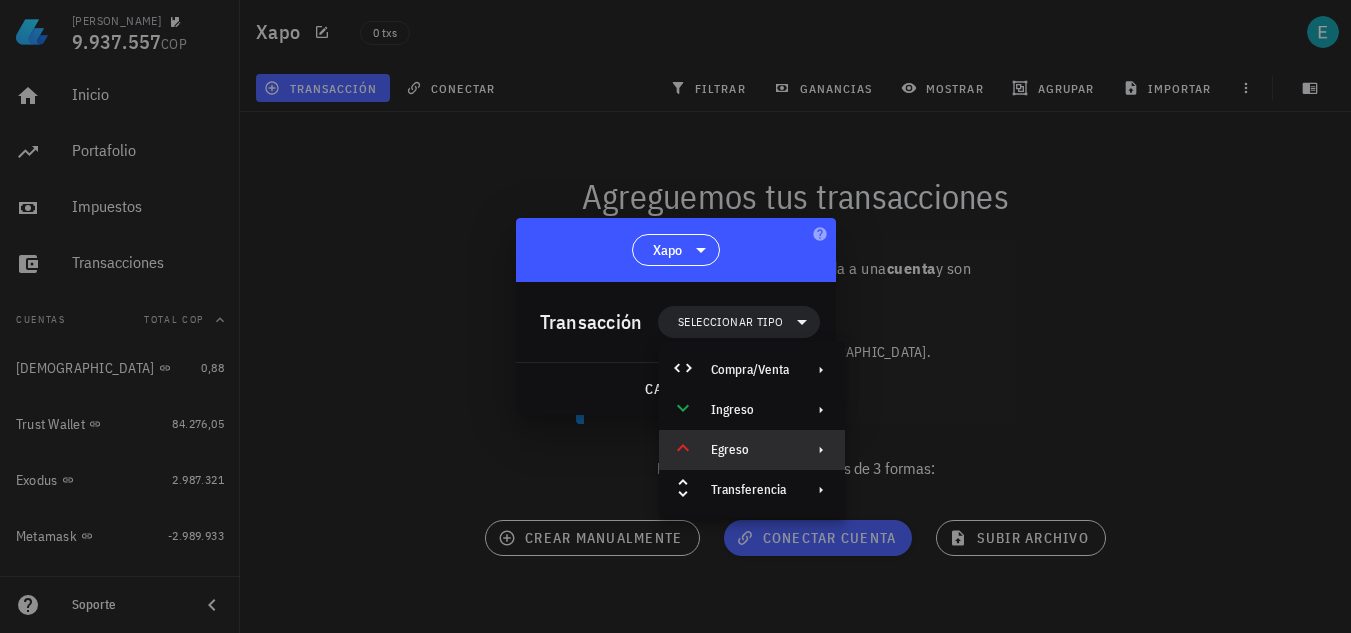 click on "Egreso" at bounding box center (752, 450) 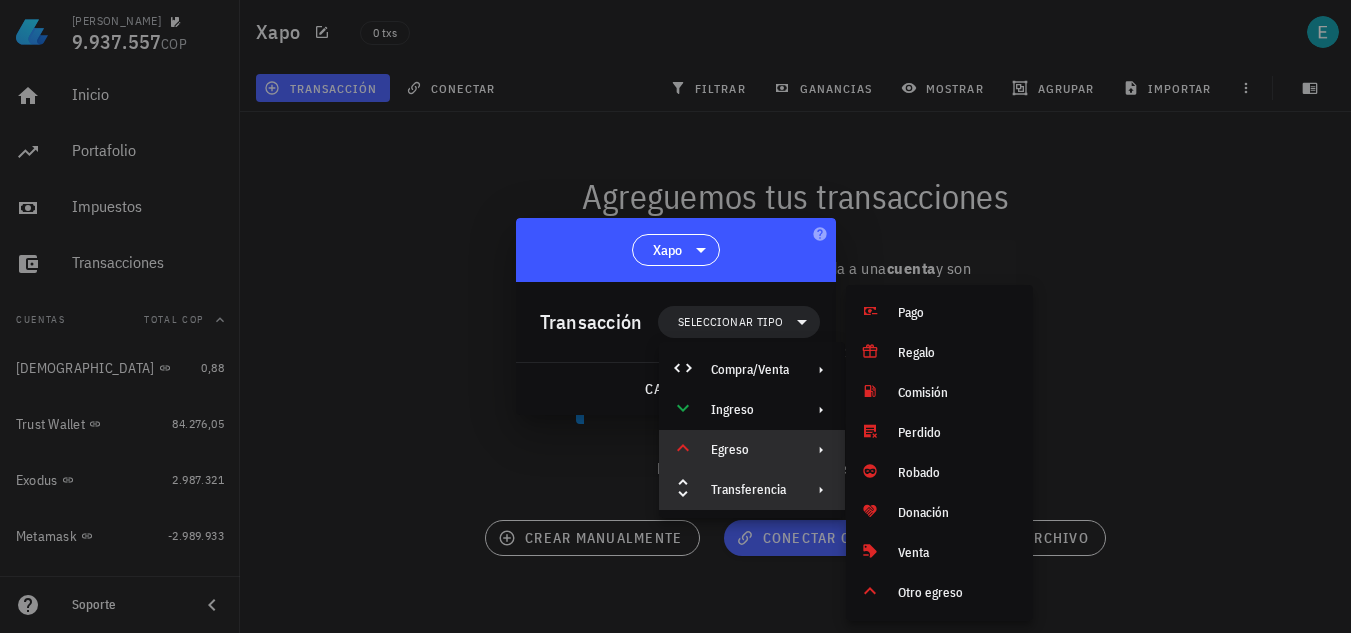 click on "Transferencia" at bounding box center (750, 490) 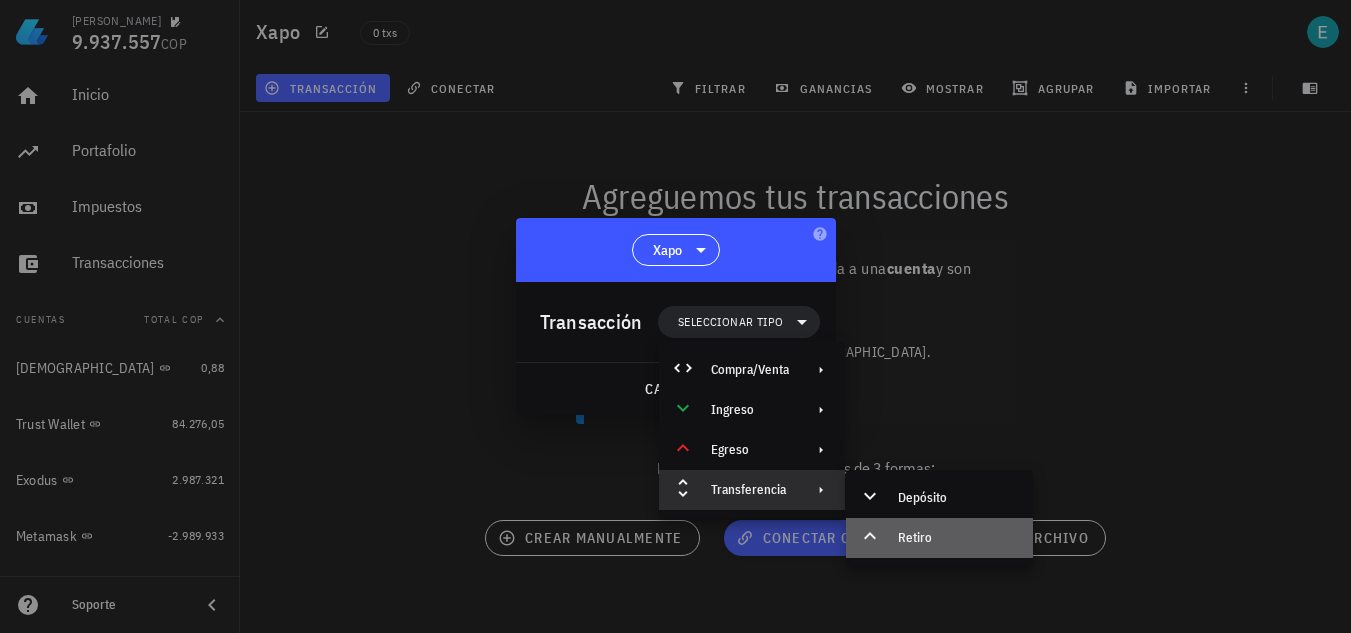 click on "Retiro" at bounding box center [957, 538] 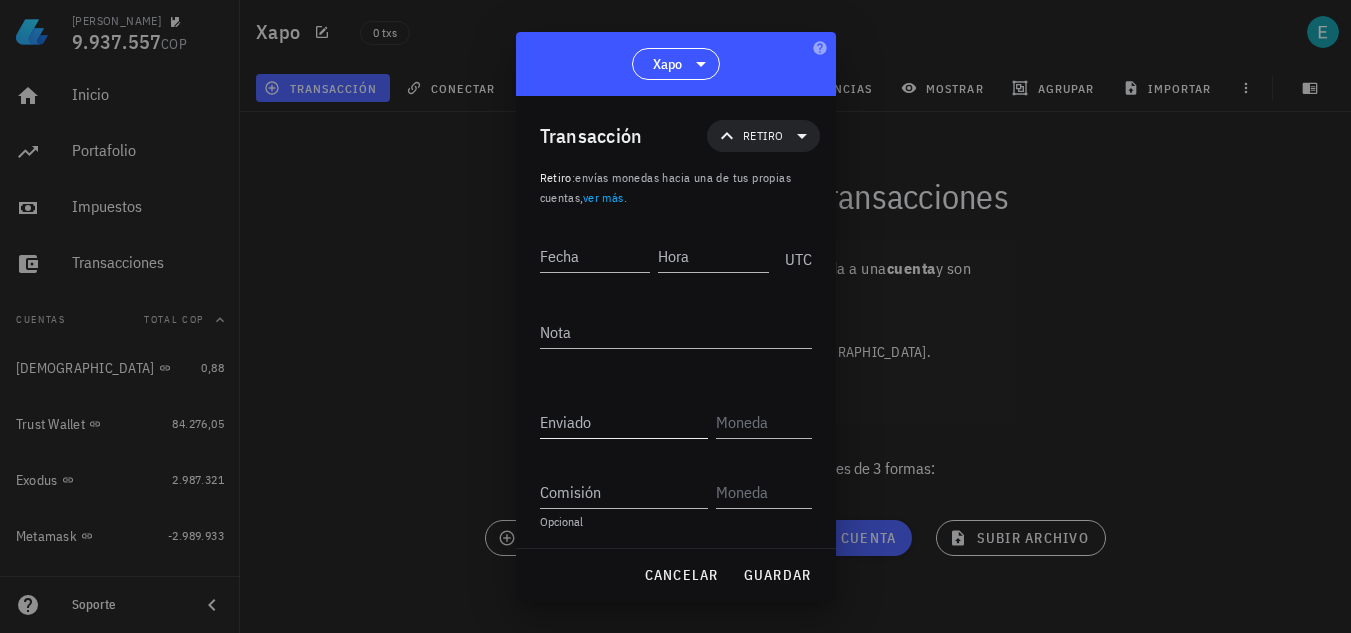 click on "Enviado" at bounding box center (624, 422) 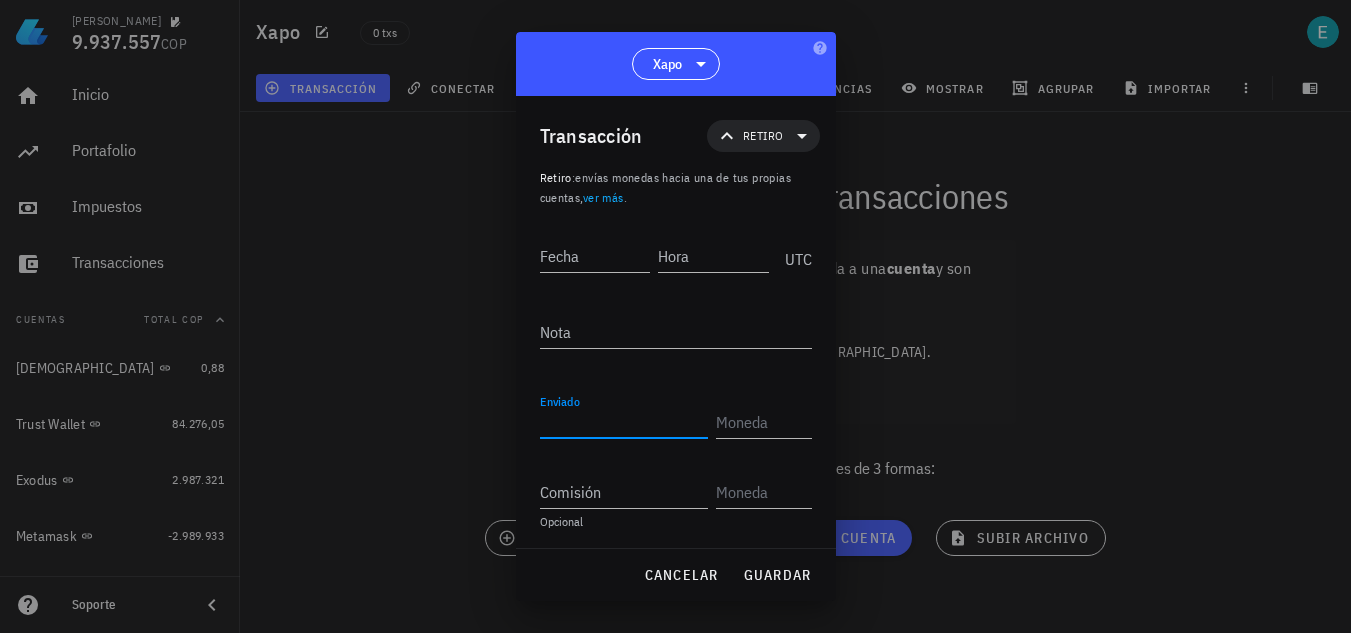 paste on "0,00037818" 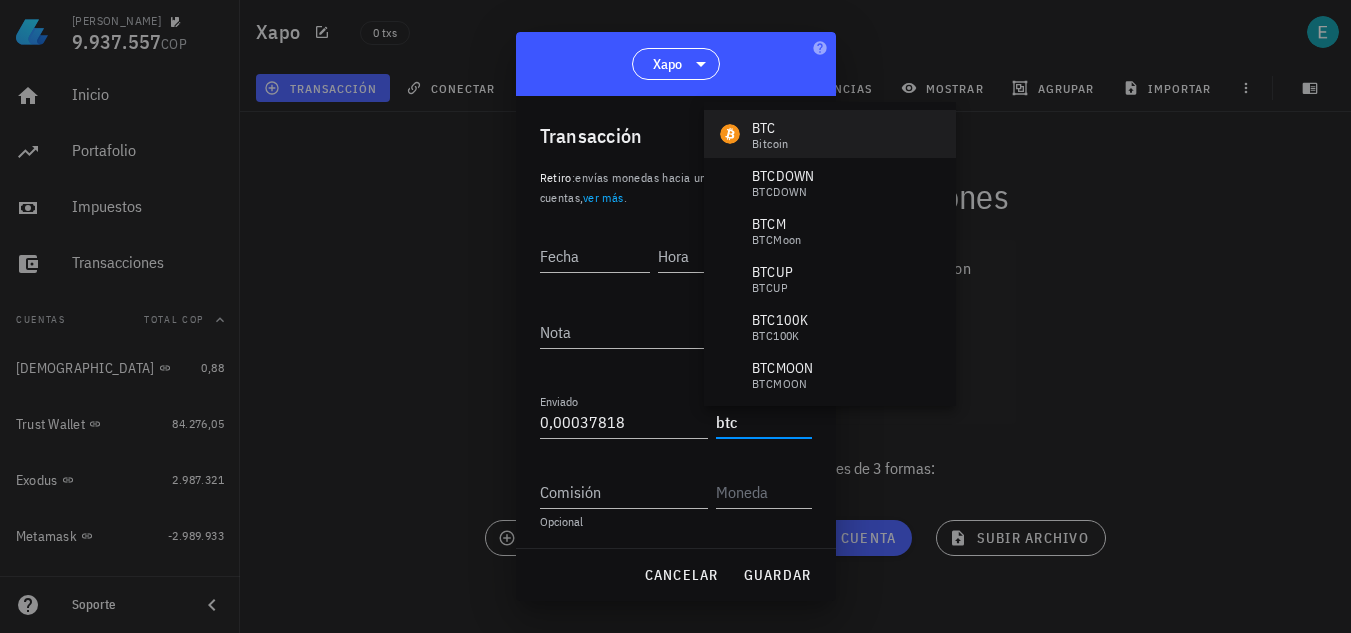 click on "BTC" at bounding box center (770, 128) 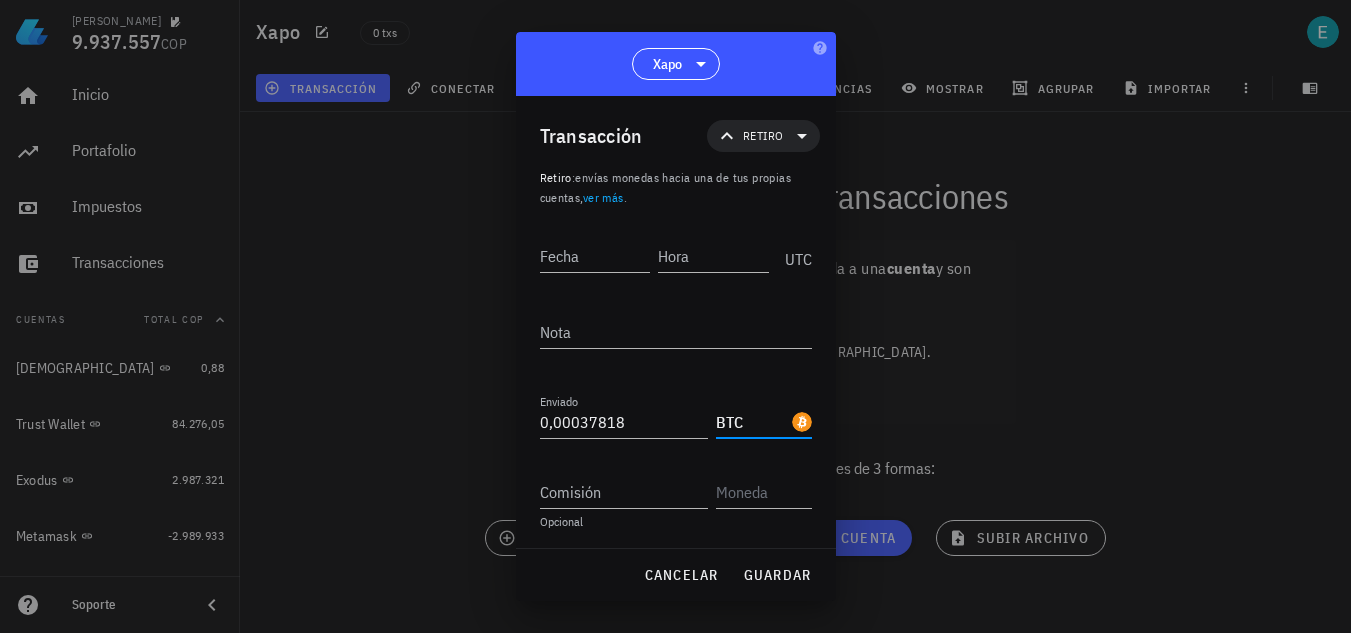 type on "BTC" 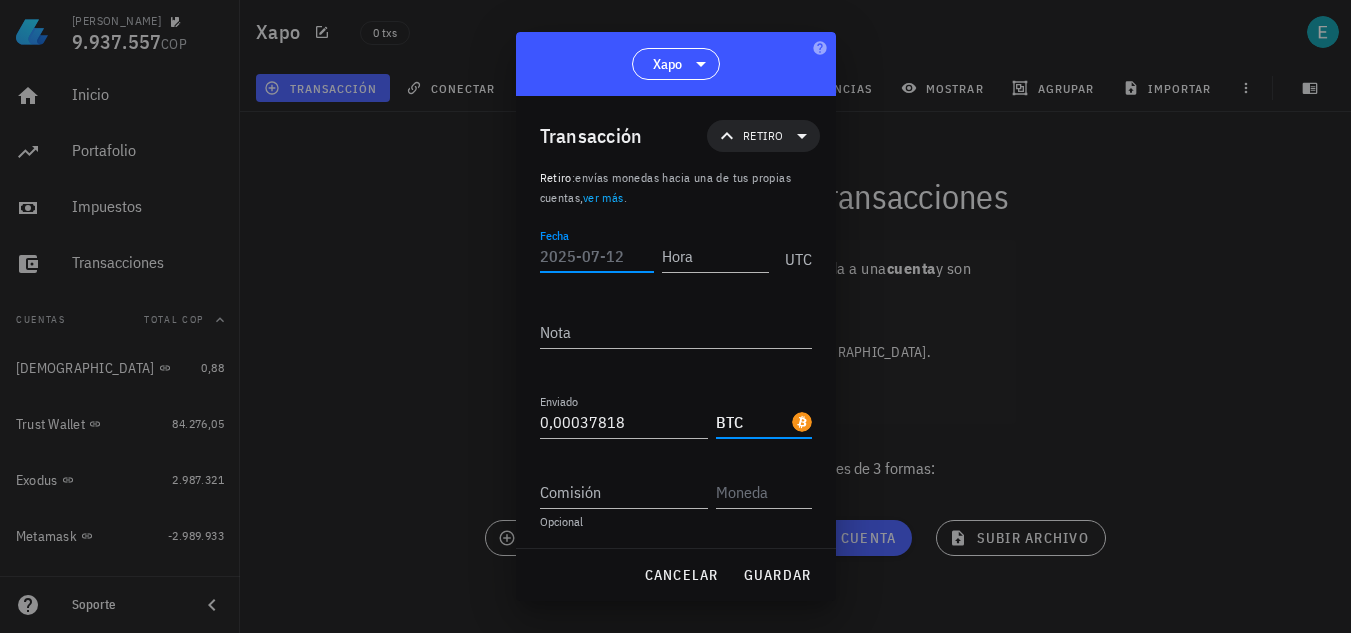 click on "Fecha" at bounding box center [597, 256] 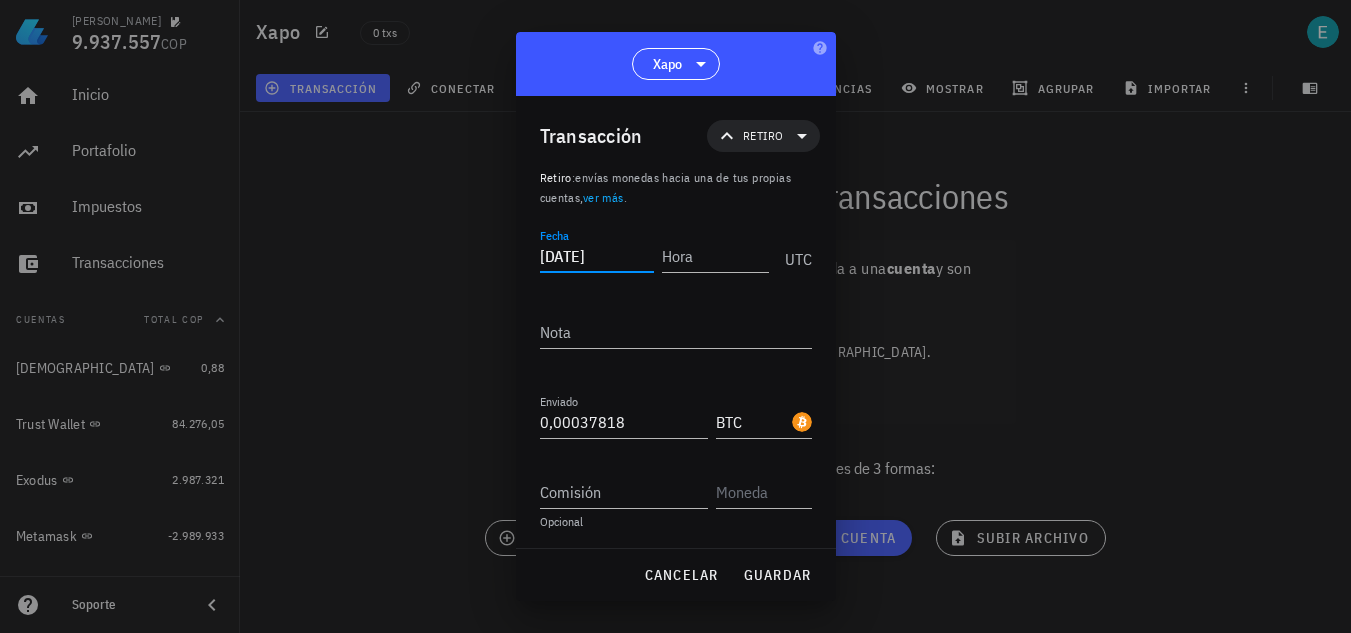 type on "[DATE]" 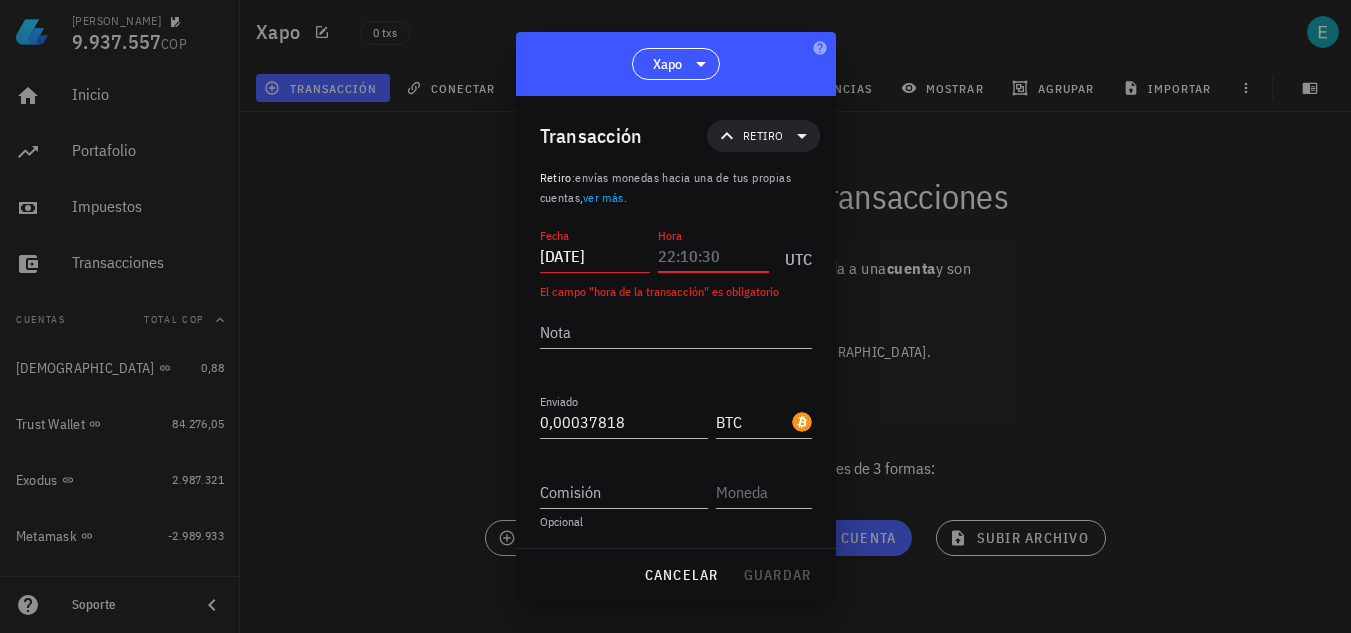 click on "Hora" at bounding box center (713, 256) 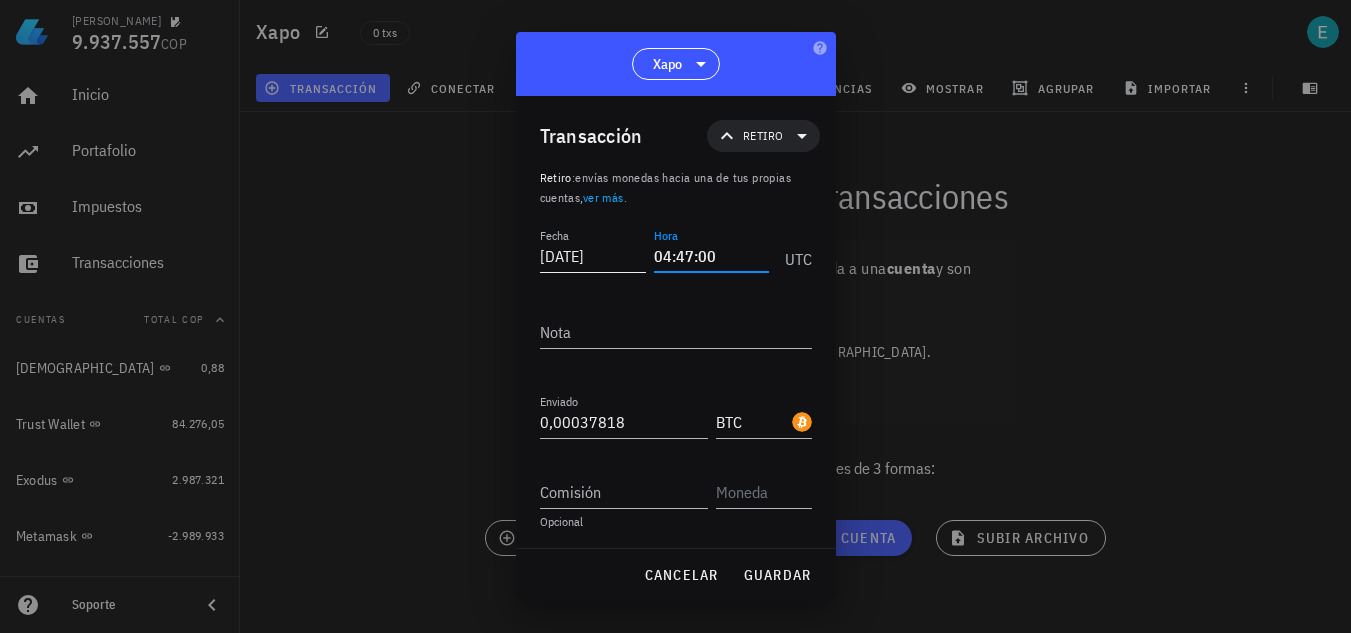 type on "04:47:00" 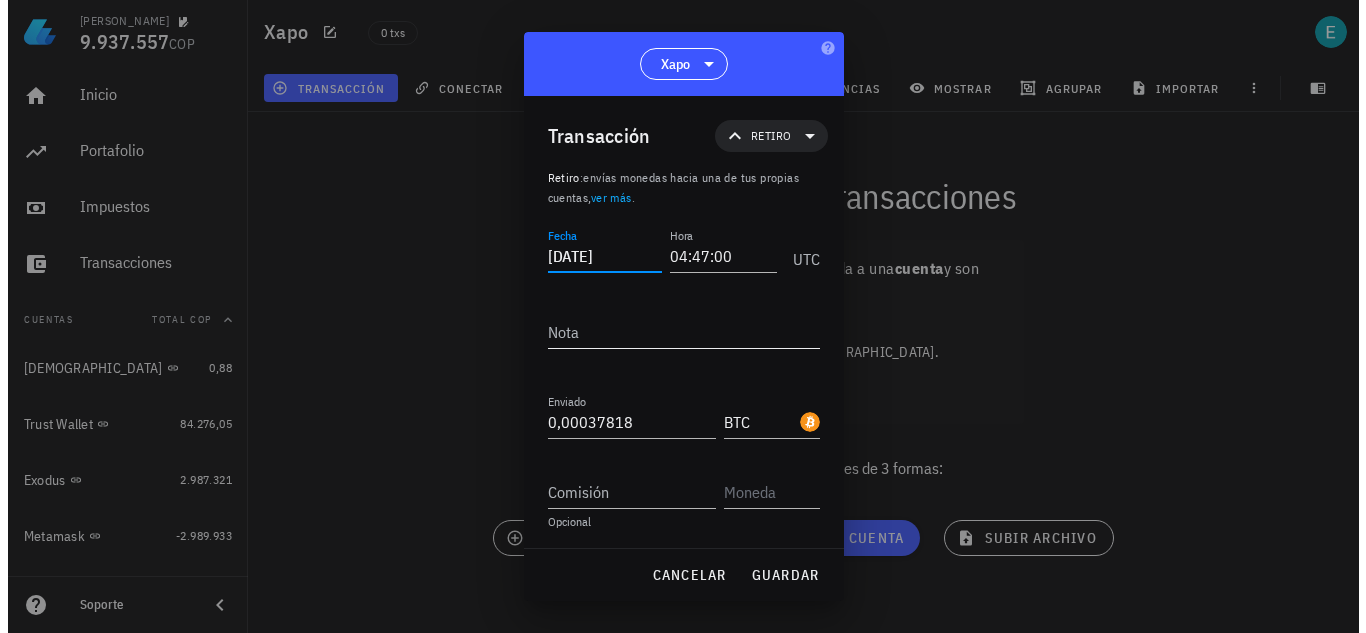 scroll, scrollTop: 1, scrollLeft: 0, axis: vertical 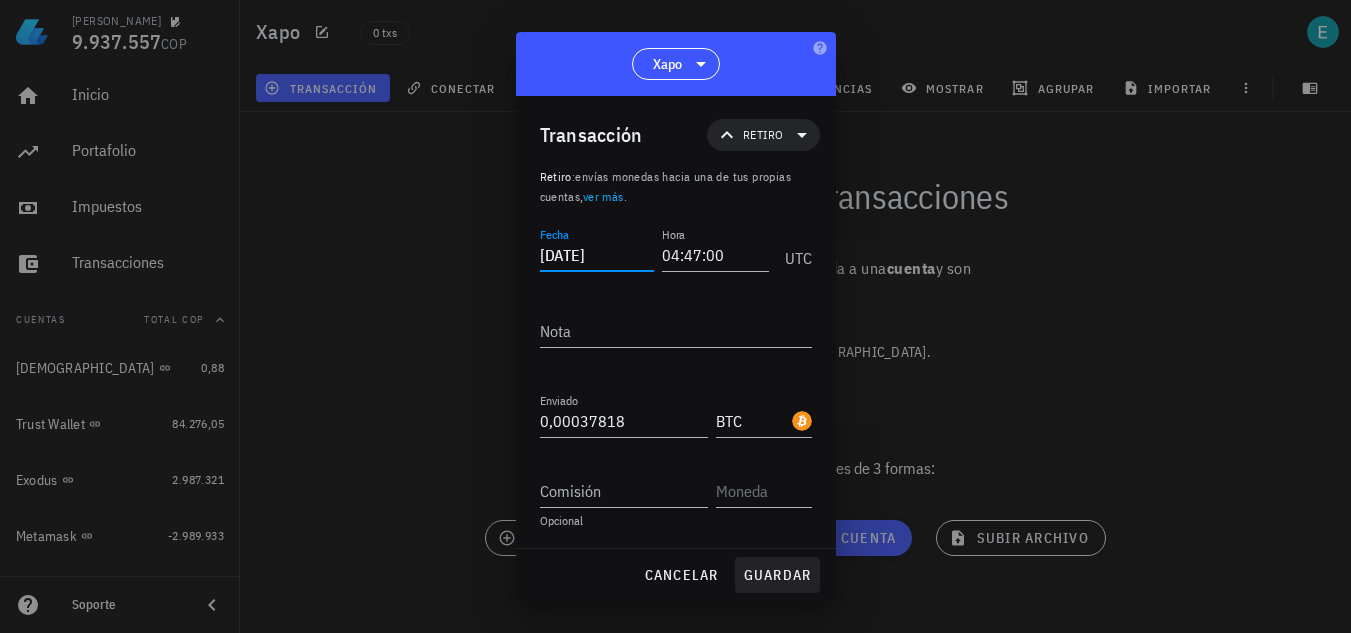 type on "[DATE]" 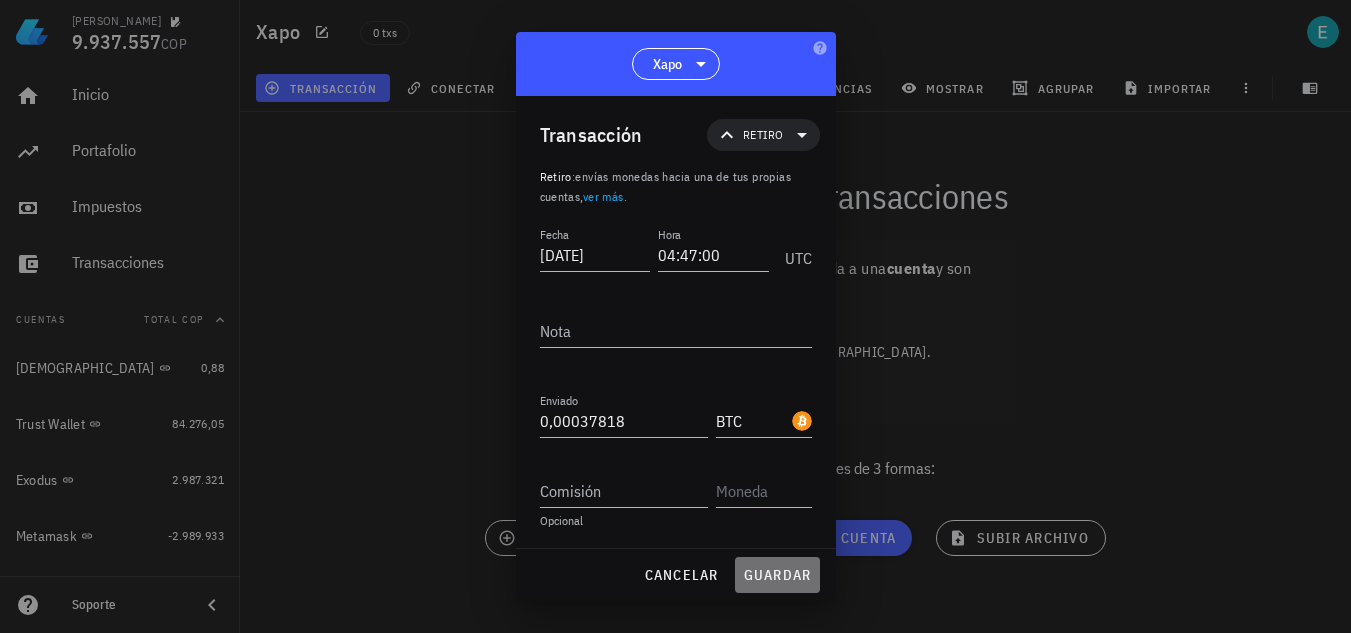 click on "guardar" at bounding box center [777, 575] 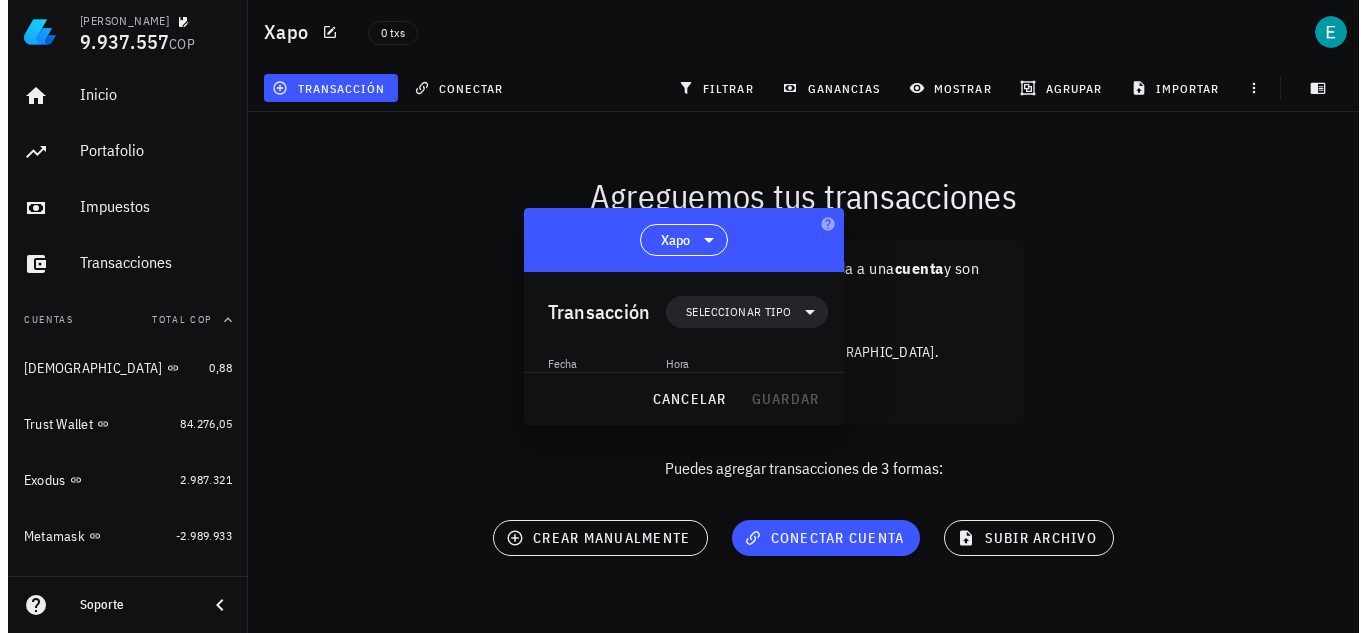scroll, scrollTop: 0, scrollLeft: 0, axis: both 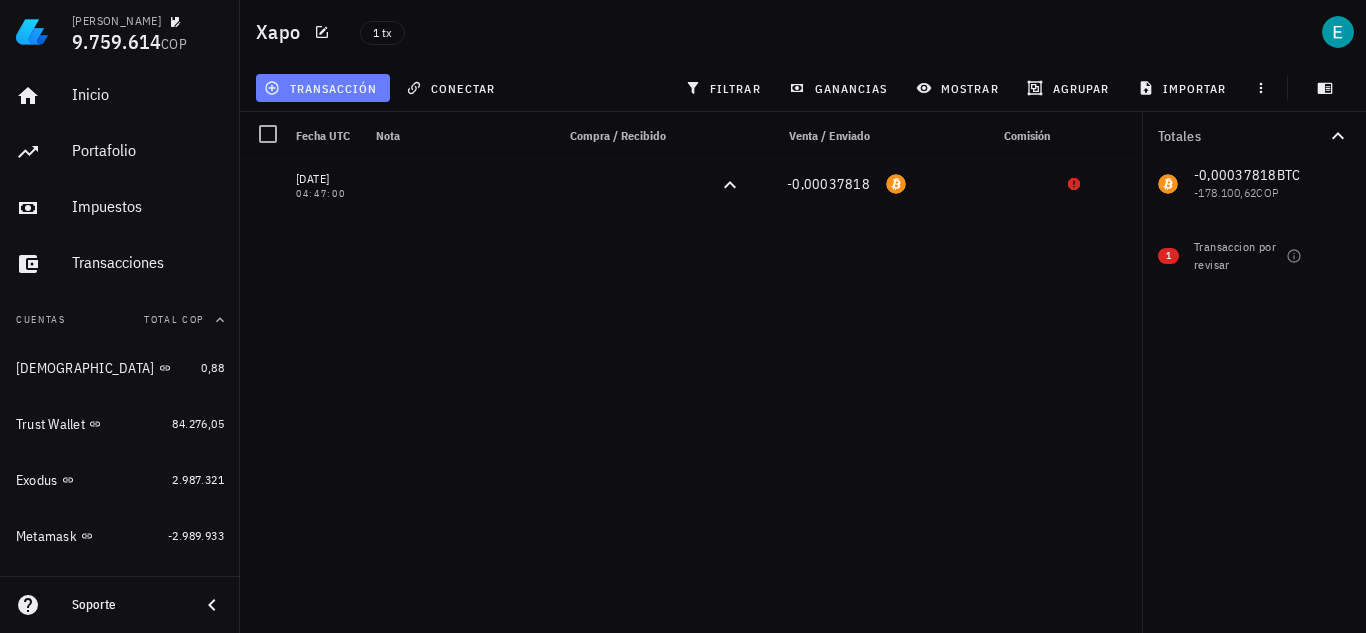 click on "transacción" at bounding box center [322, 88] 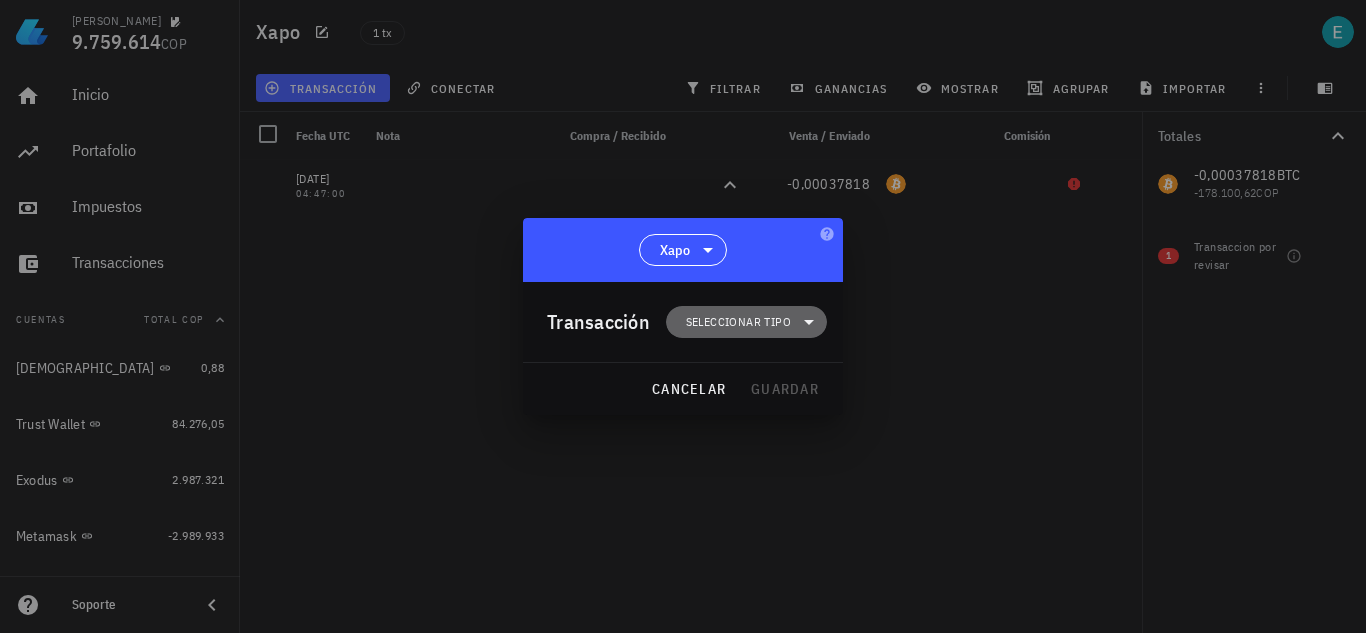 click on "Seleccionar tipo" at bounding box center (738, 322) 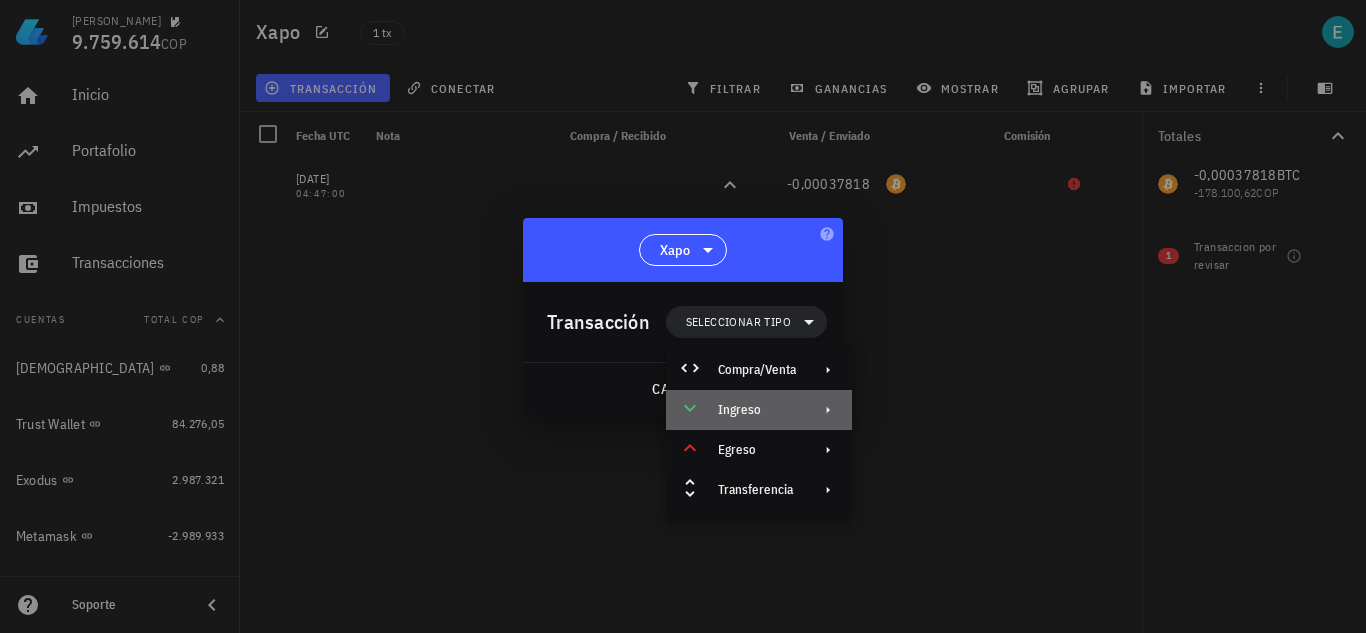 click 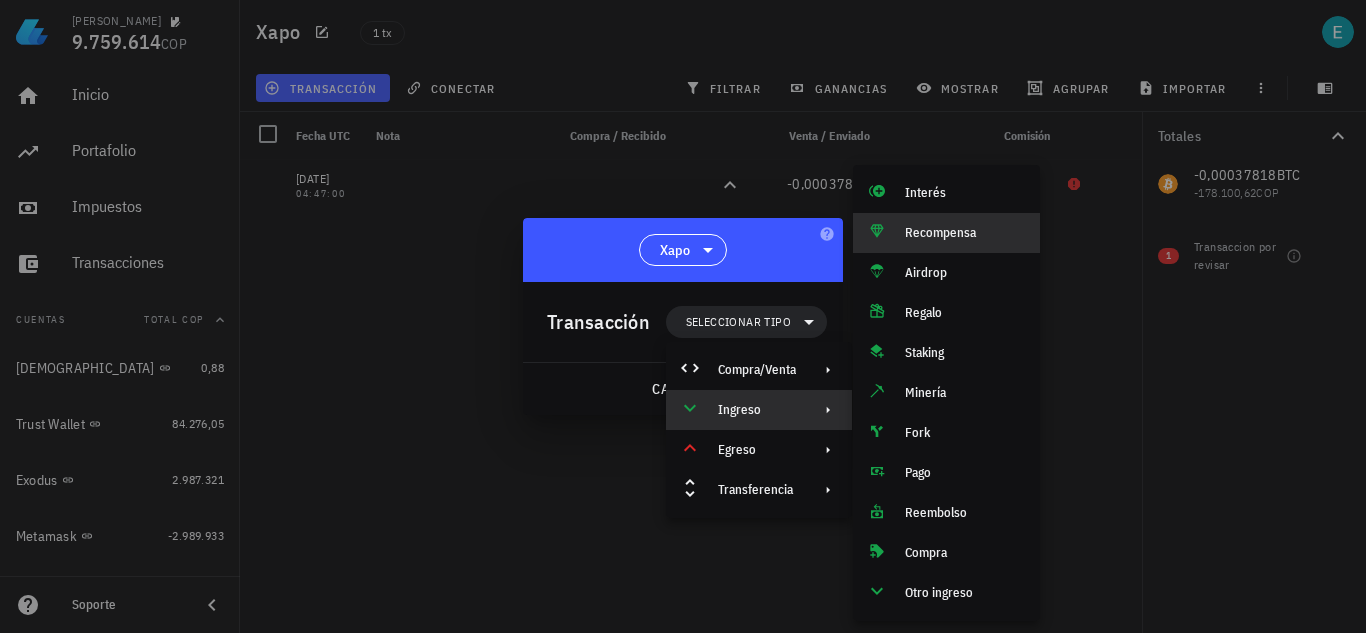click on "Recompensa" at bounding box center [946, 233] 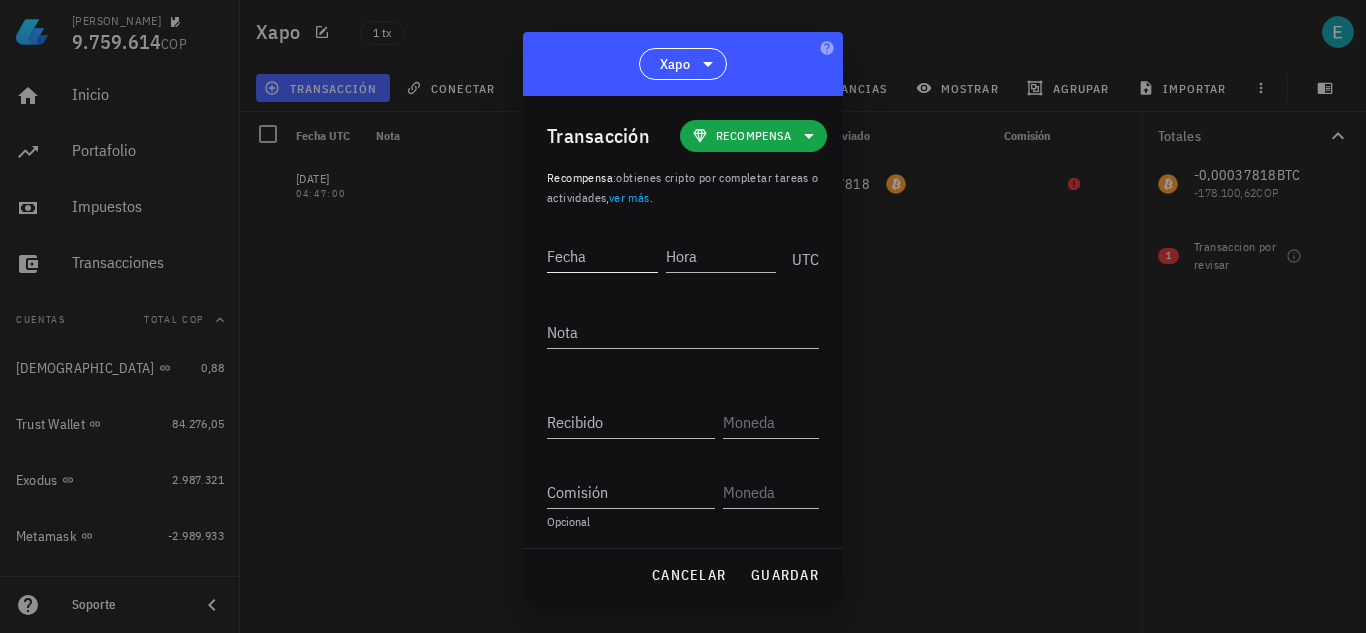 click on "Fecha" at bounding box center [602, 256] 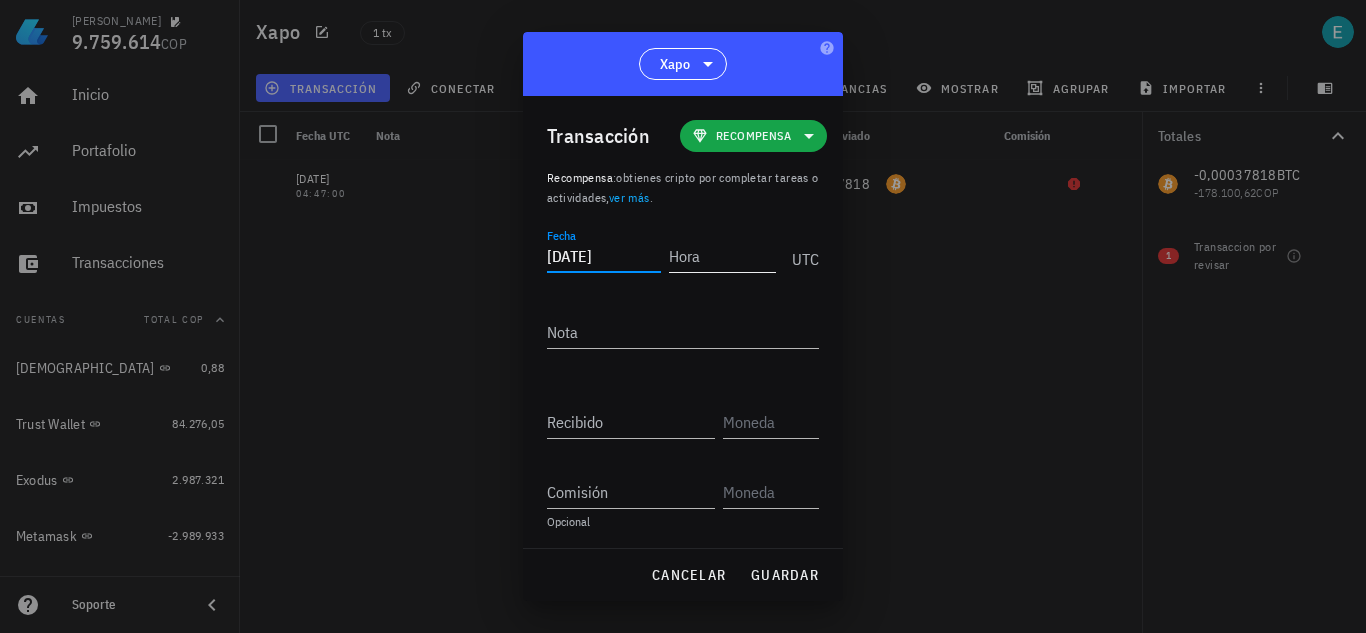 type on "[DATE]" 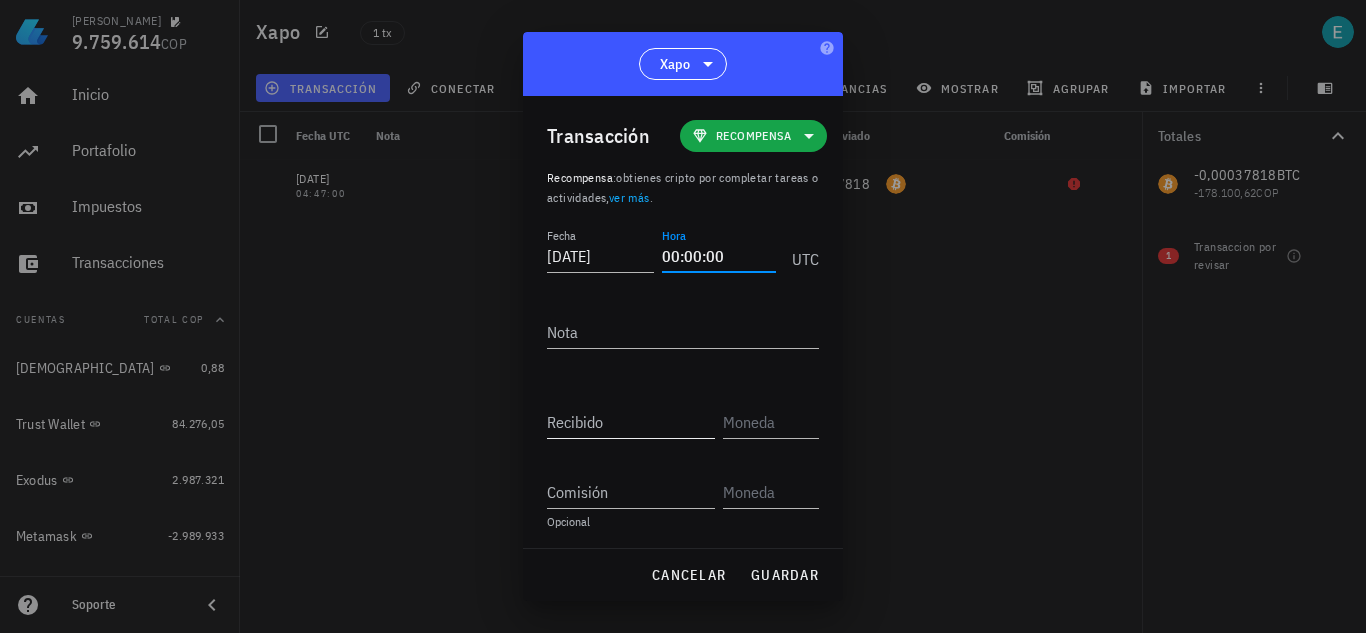 type on "00:00:00" 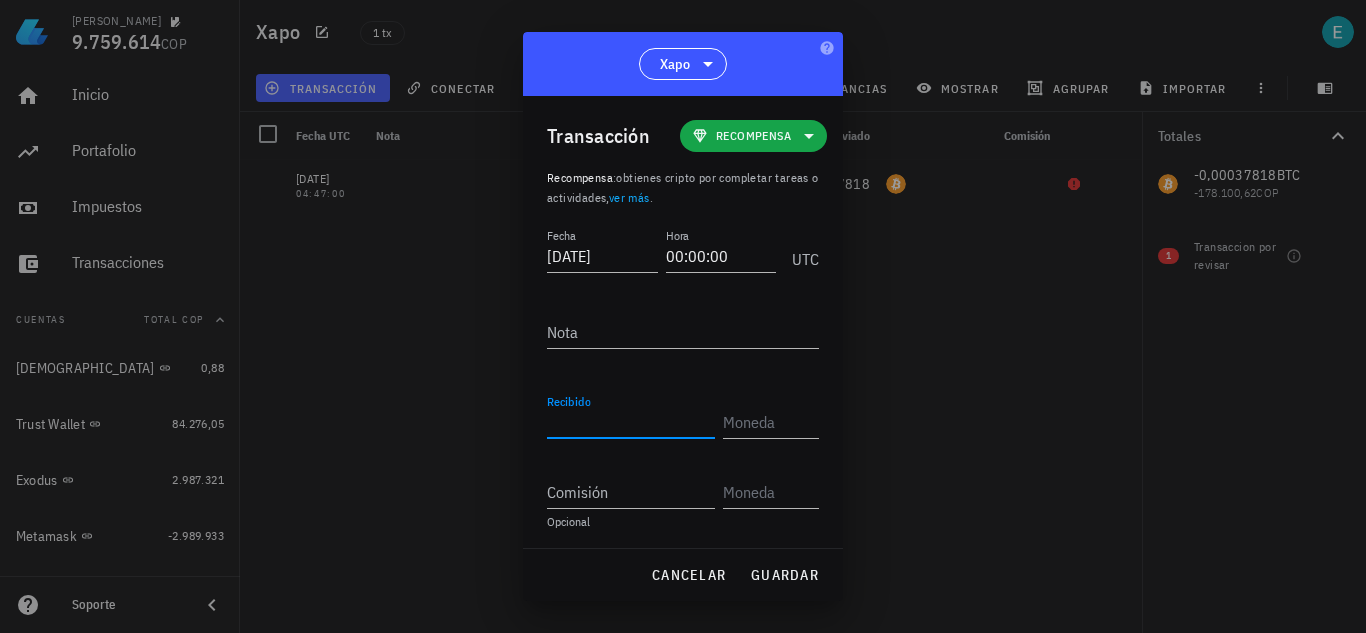 paste on "0,00037818" 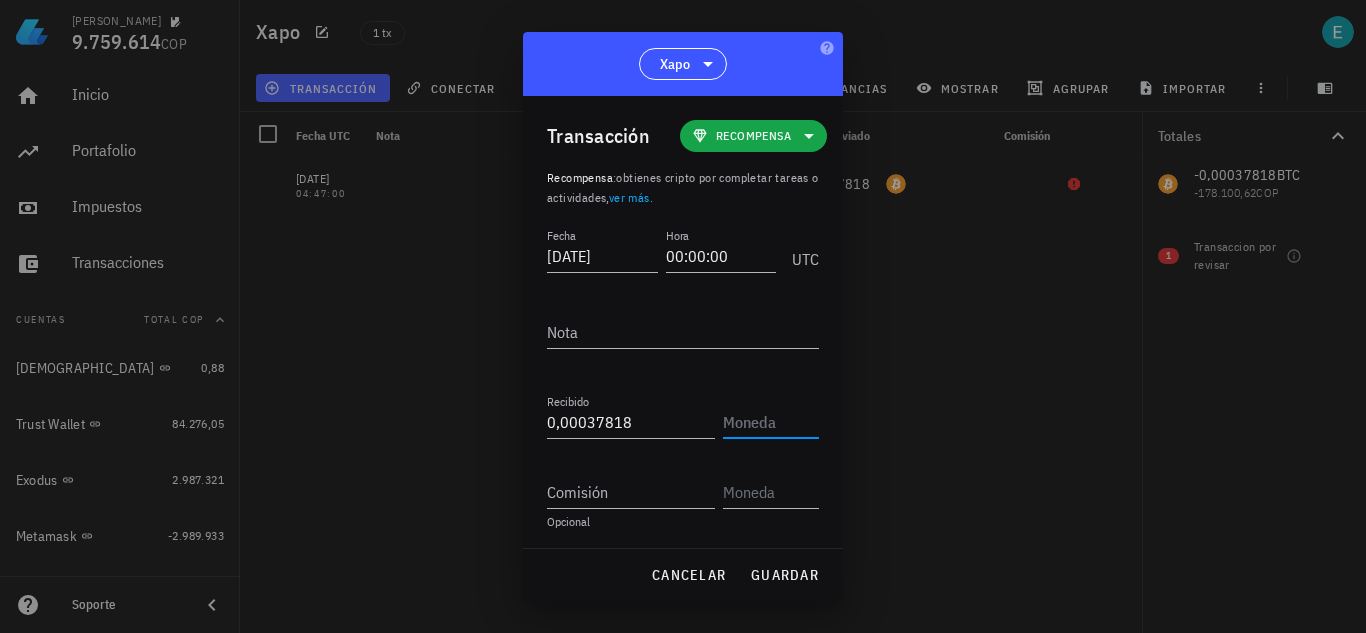 click at bounding box center [769, 422] 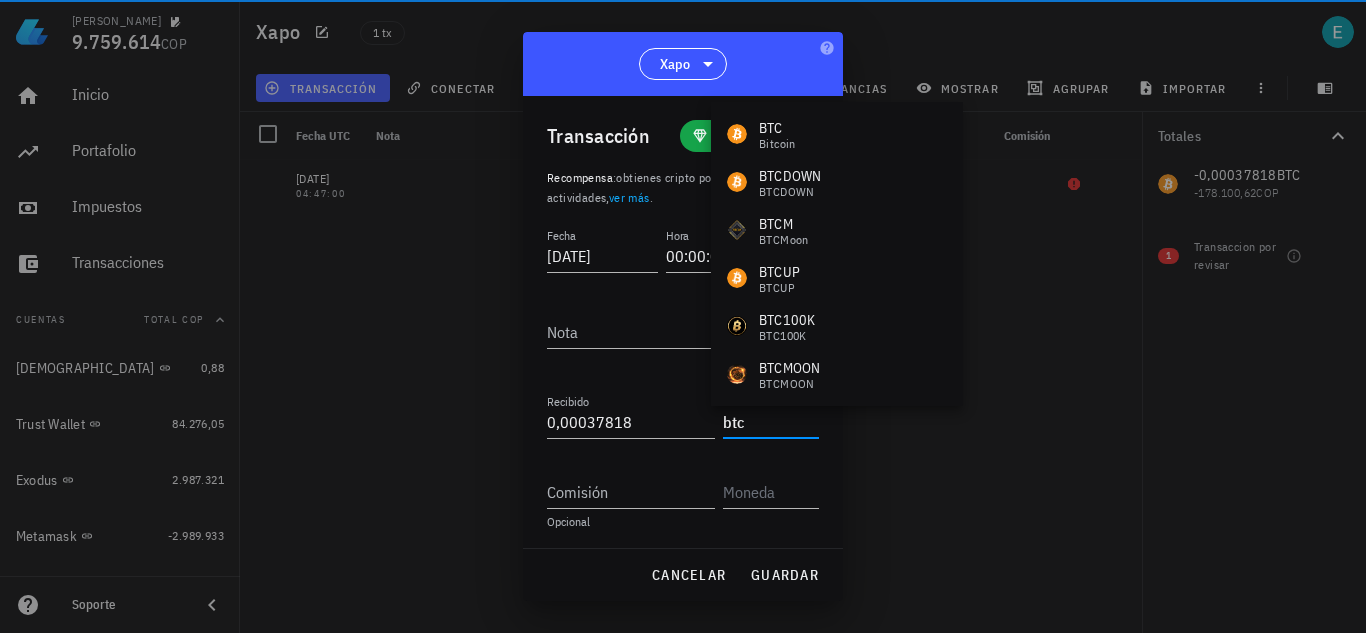 click on "BTC   Bitcoin" at bounding box center [837, 134] 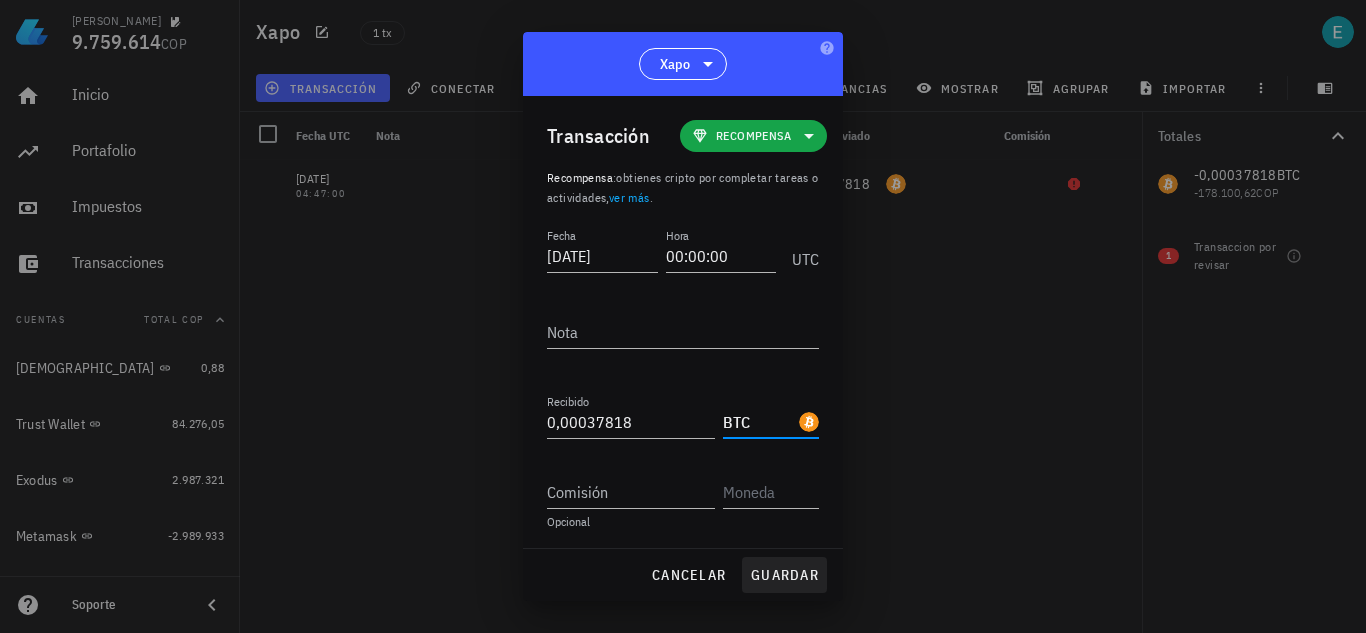 type on "BTC" 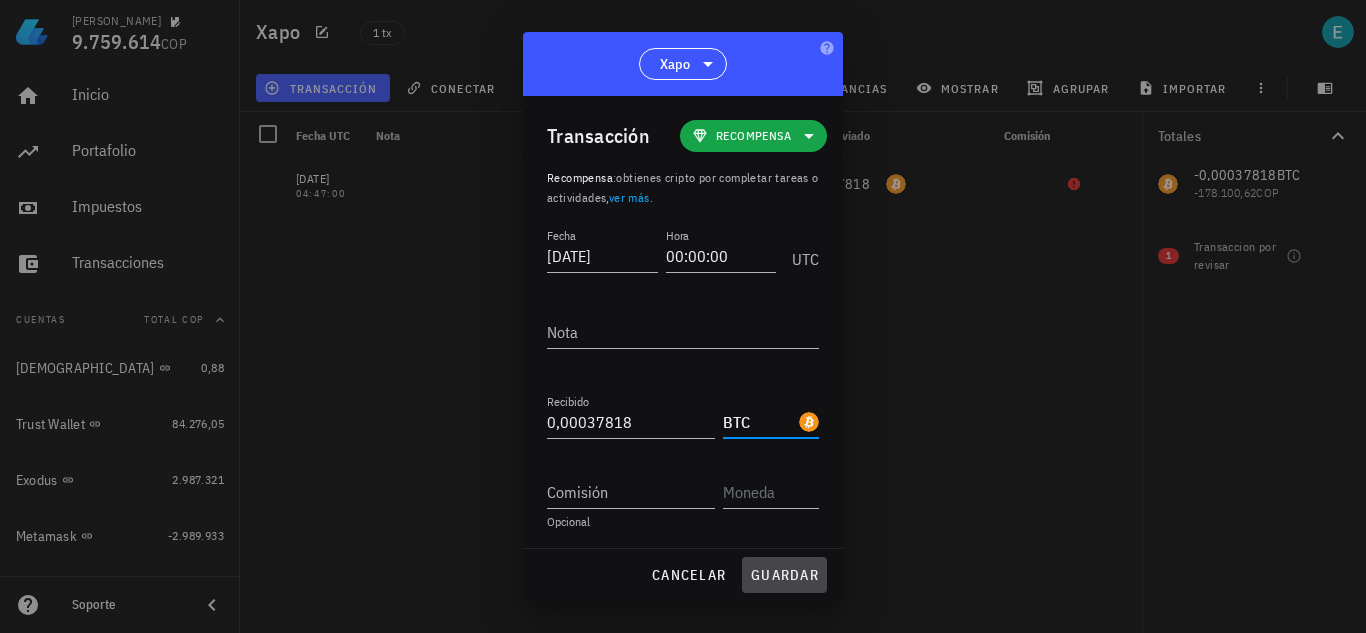 click on "guardar" at bounding box center [784, 575] 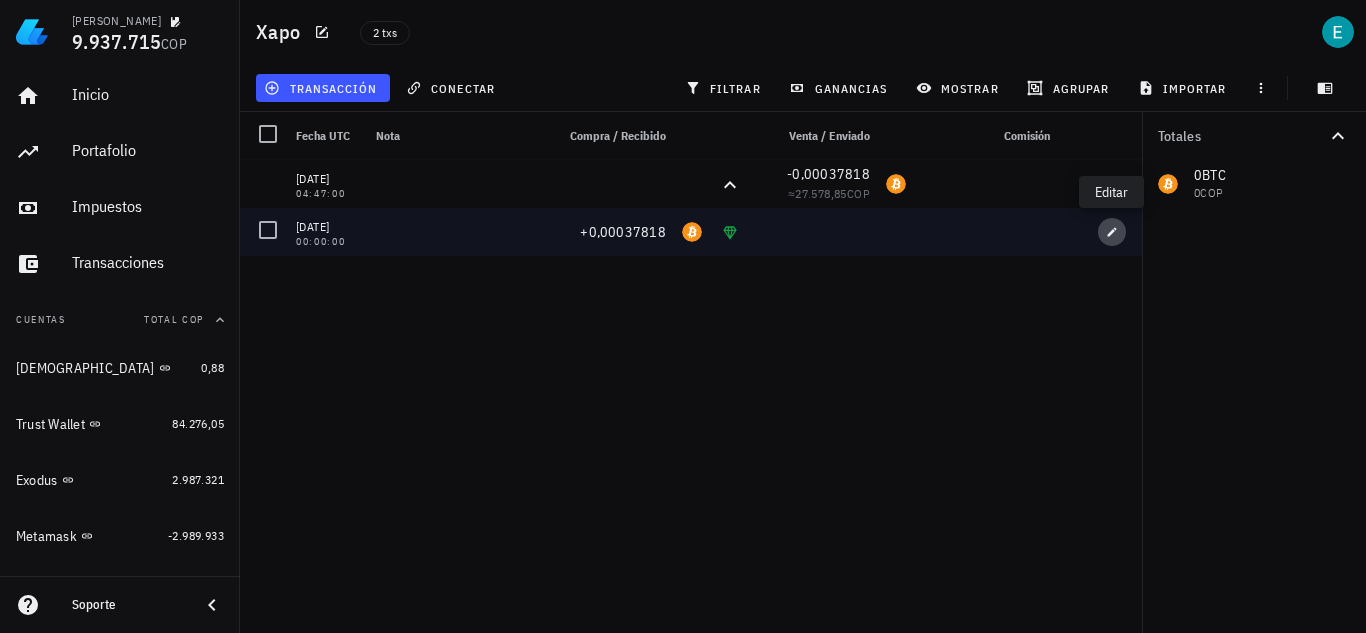 click at bounding box center [1112, 232] 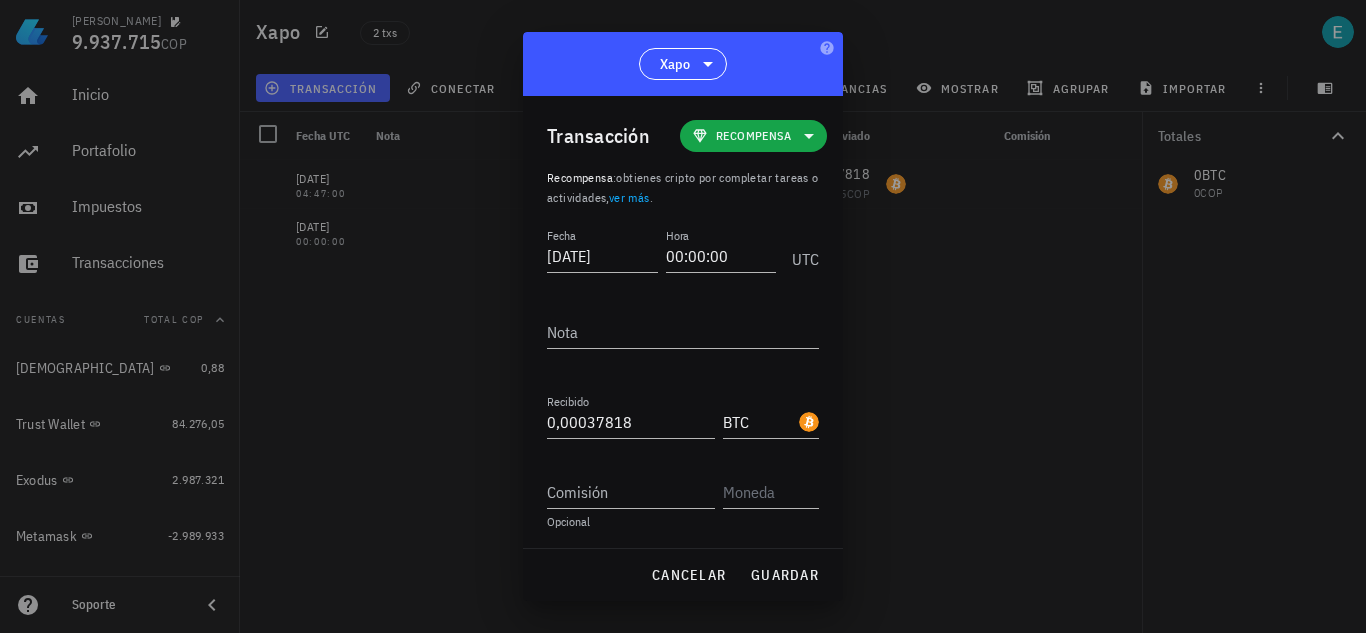 click at bounding box center [683, 316] 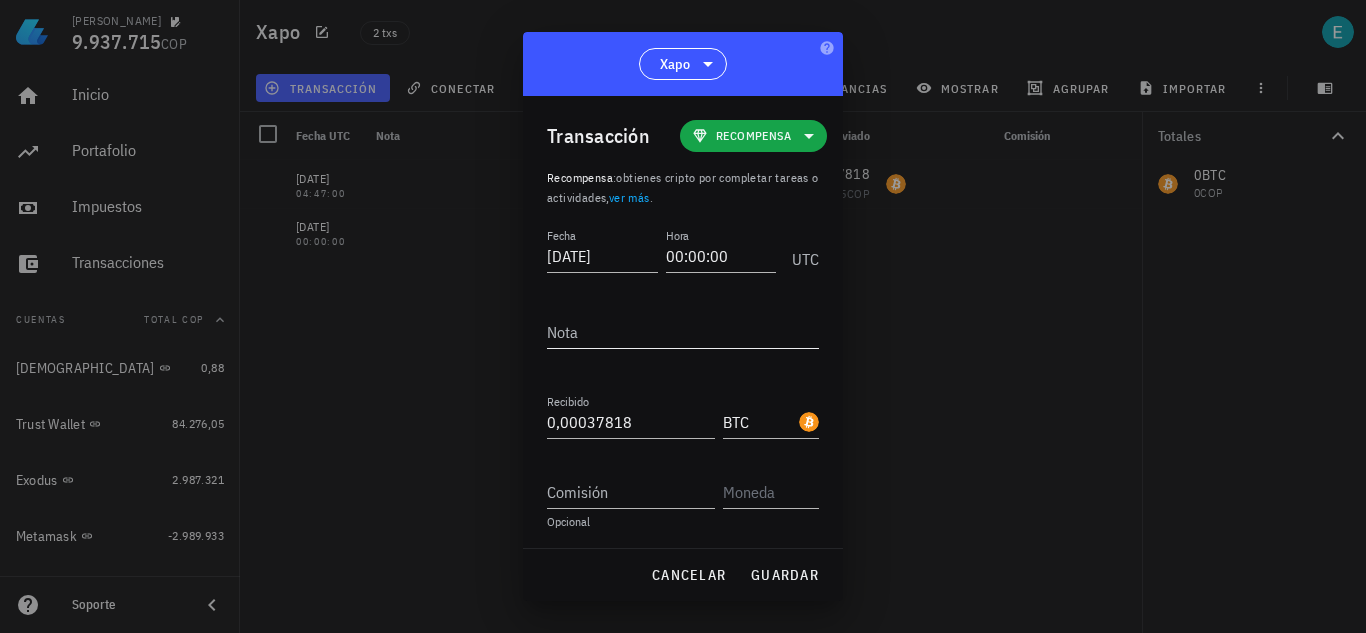 click on "Nota" at bounding box center [683, 332] 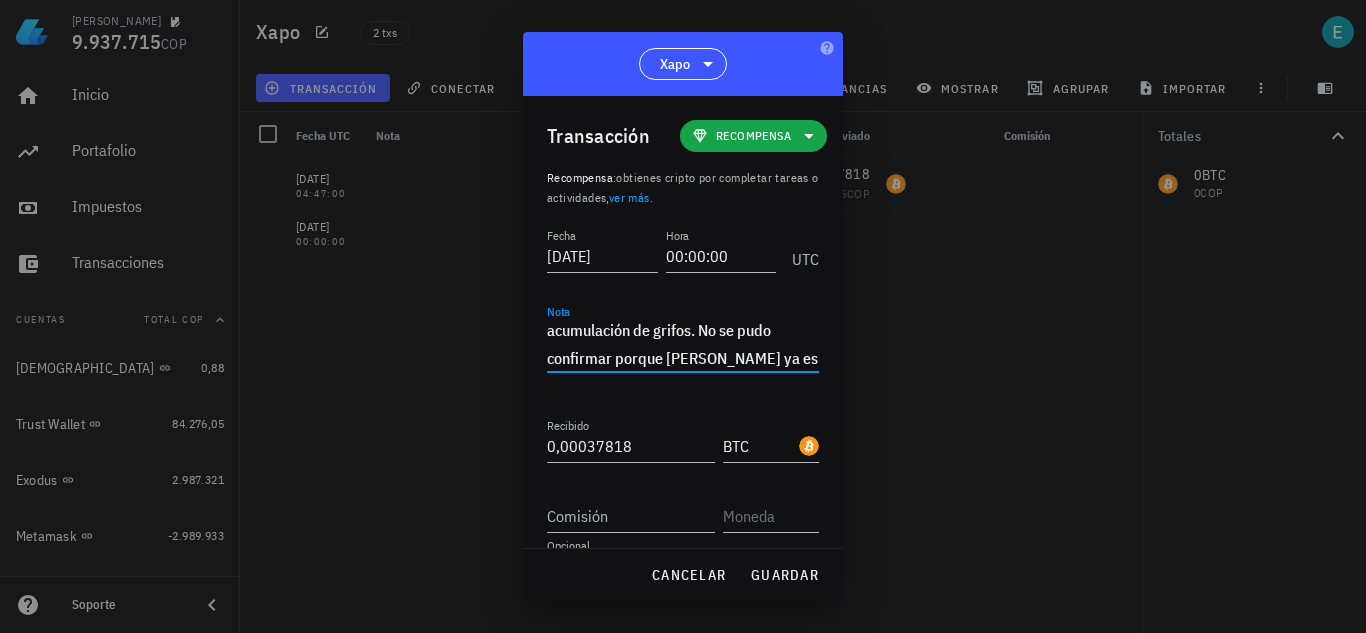 click on "acumulación de grifos. No se pudo confirmar porque [PERSON_NAME] ya es un banco." at bounding box center [683, 344] 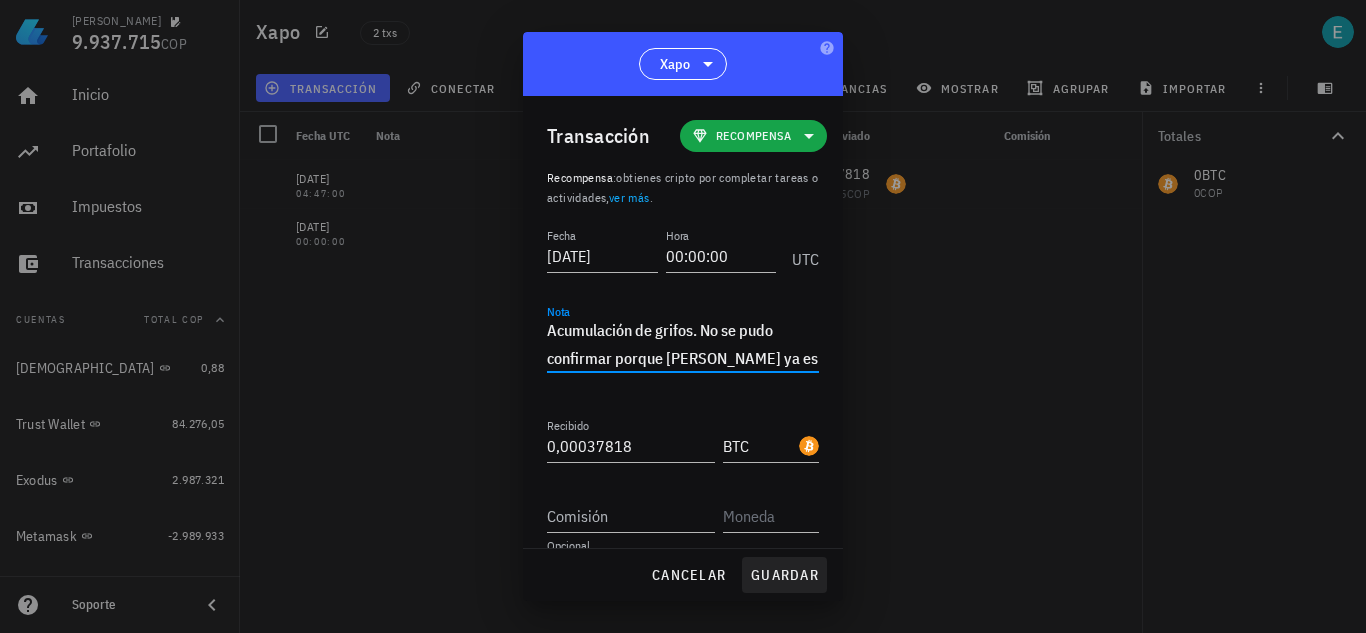 type on "Acumulación de grifos. No se pudo confirmar porque [PERSON_NAME] ya es un banco." 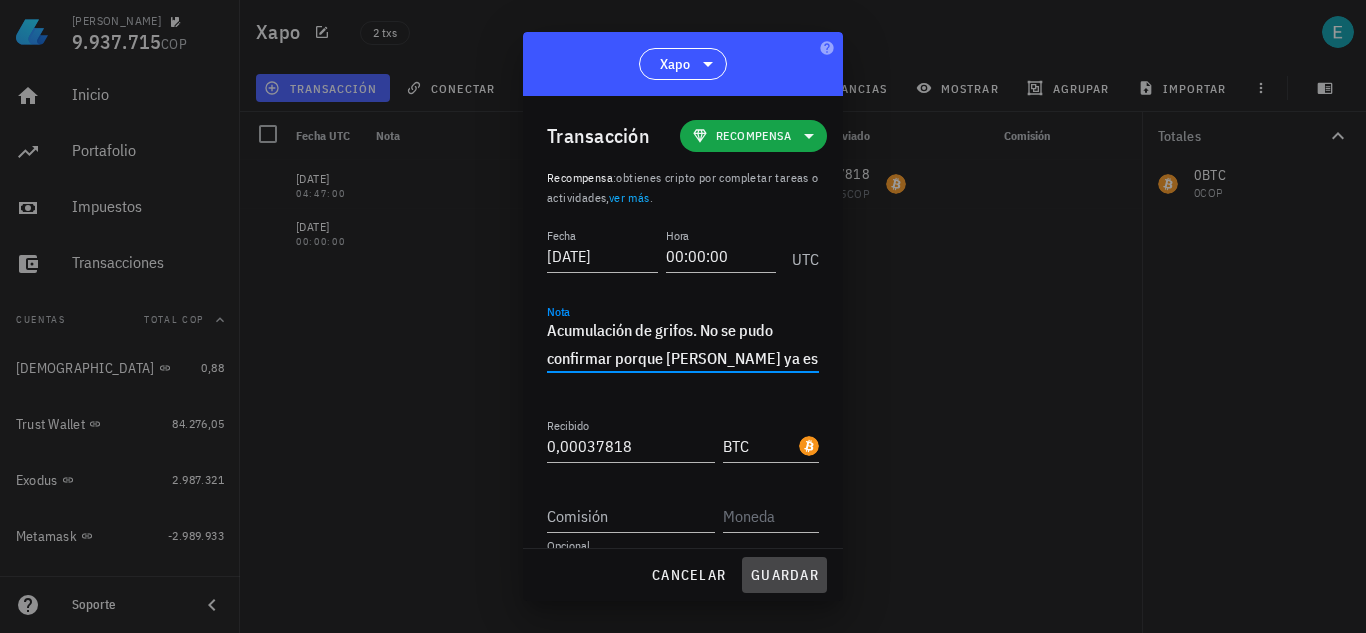 click on "guardar" at bounding box center (784, 575) 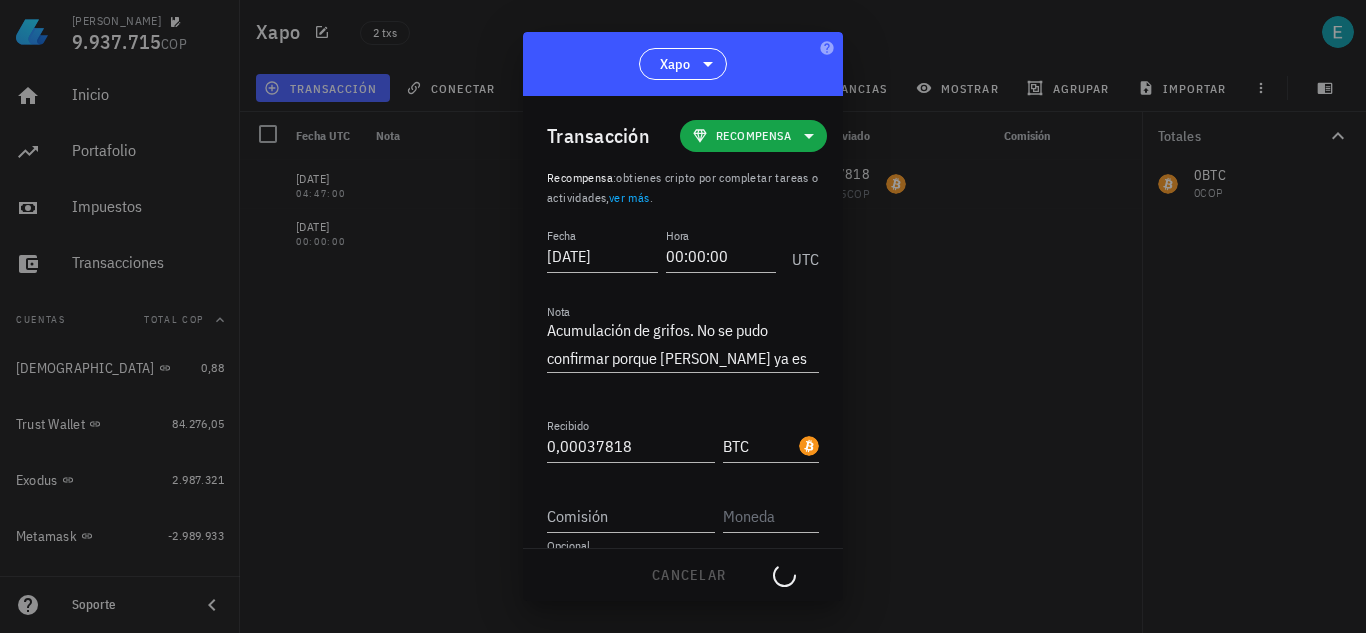 type 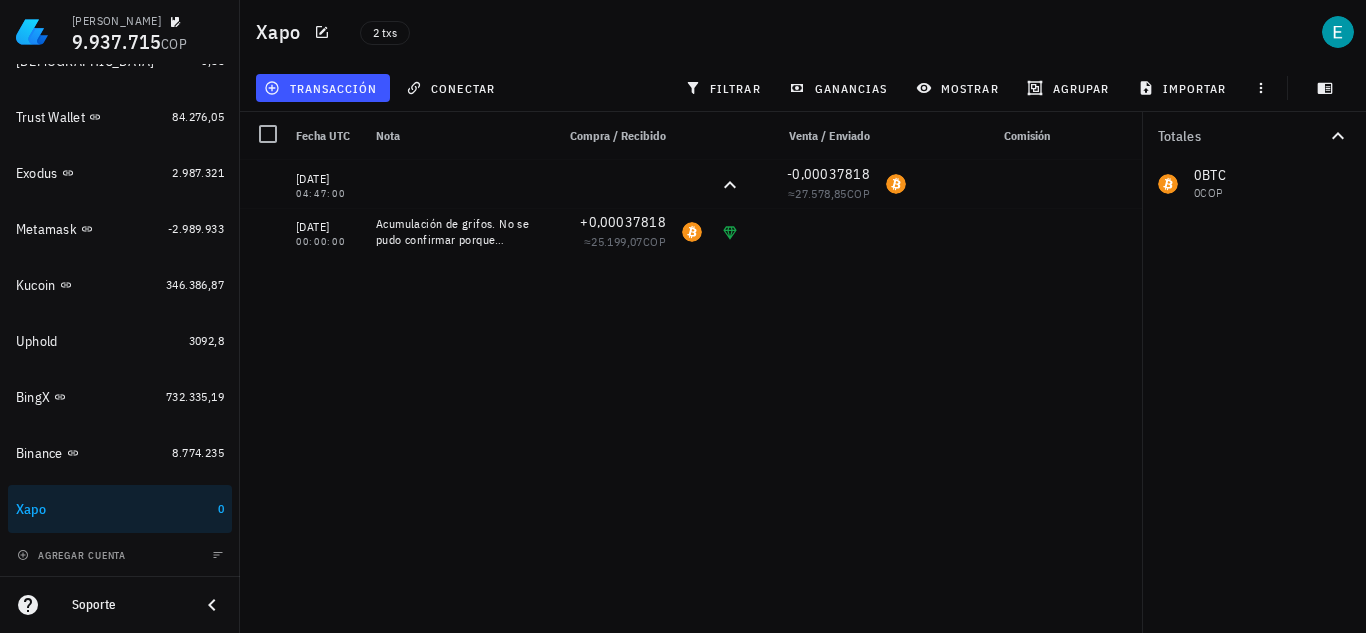 scroll, scrollTop: 308, scrollLeft: 0, axis: vertical 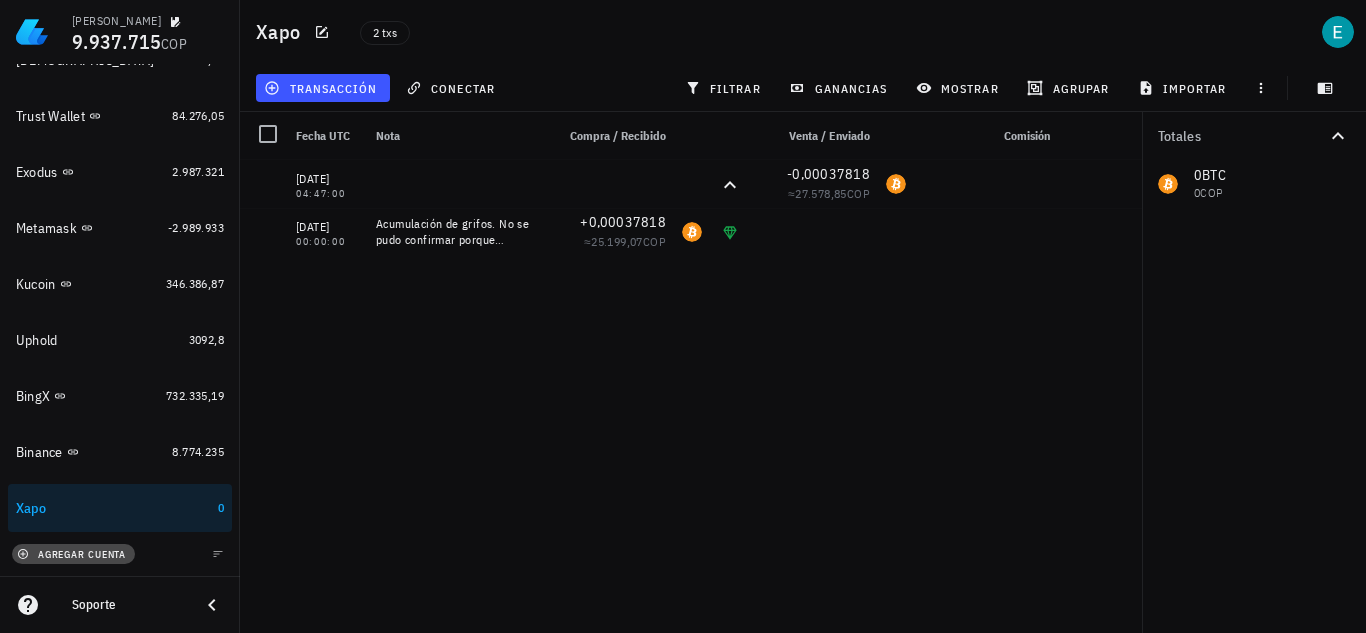 click on "agregar cuenta" at bounding box center (73, 554) 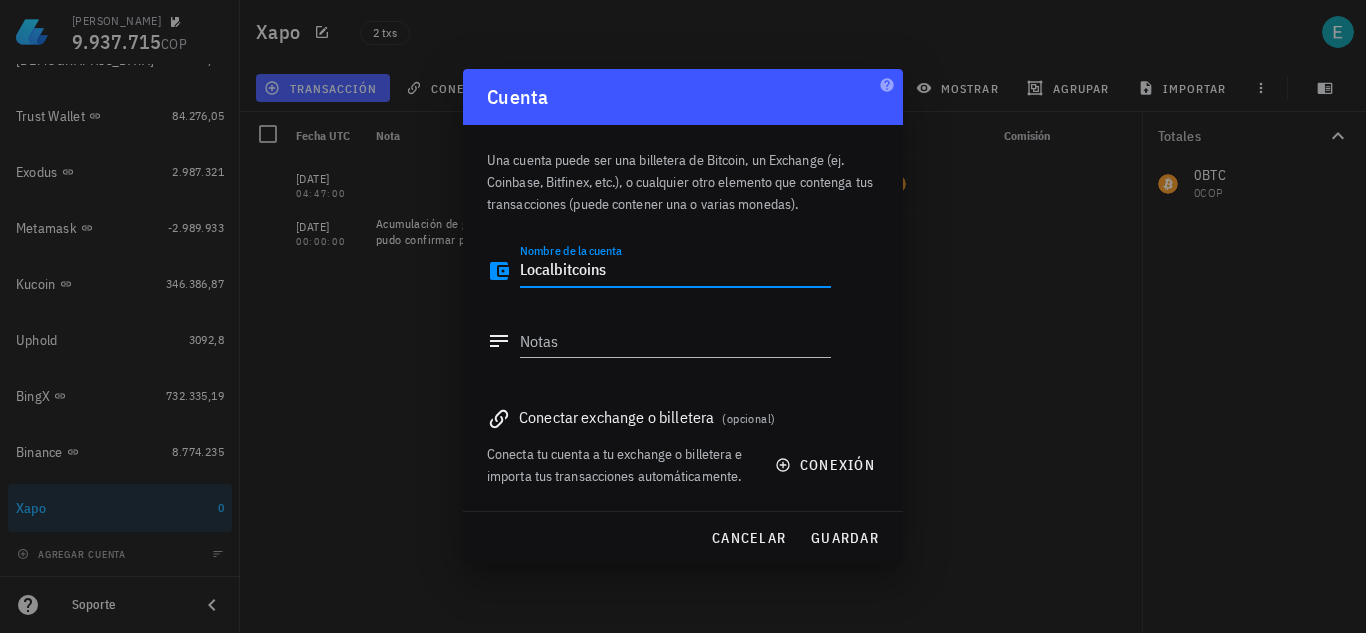 type on "Localbitcoins" 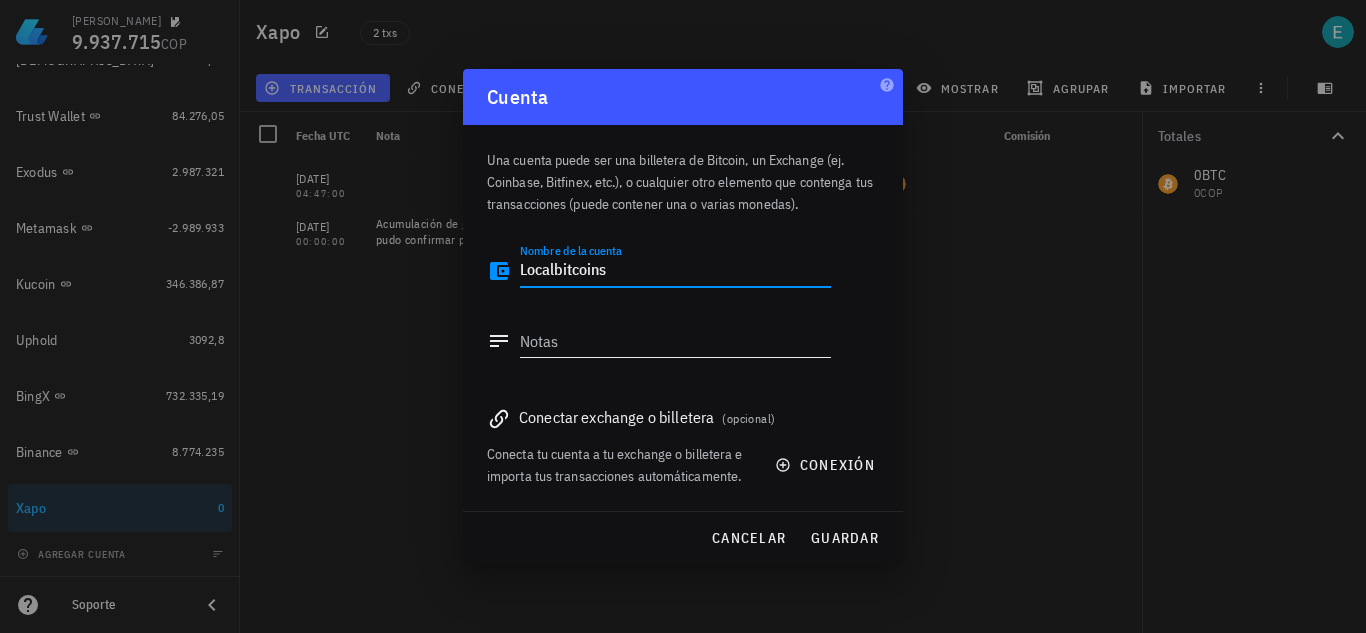 click on "Notas" at bounding box center [675, 341] 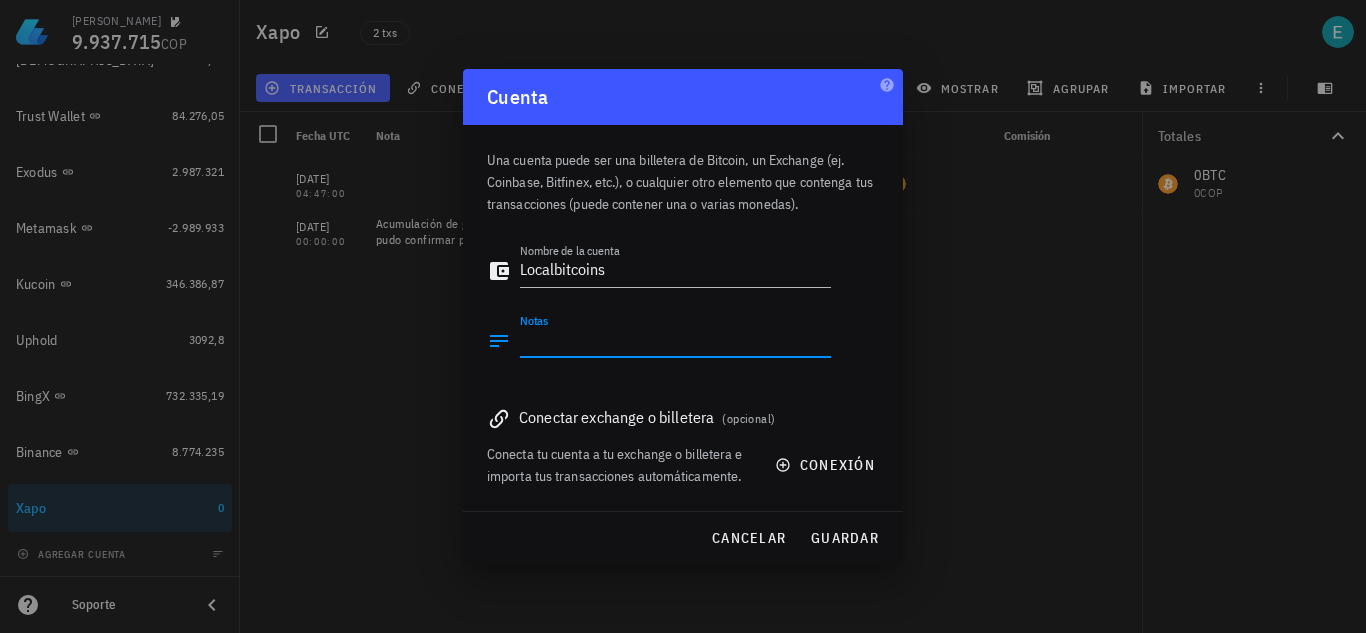 paste on "Localbitcoins" 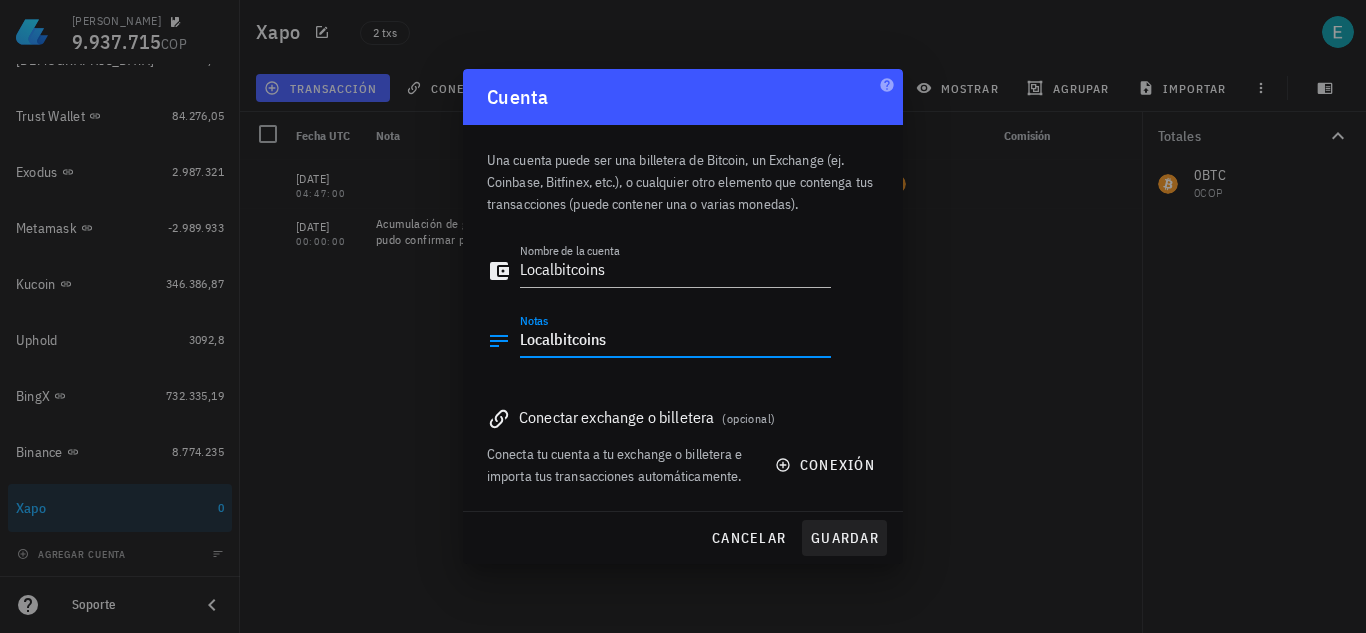 type on "Localbitcoins" 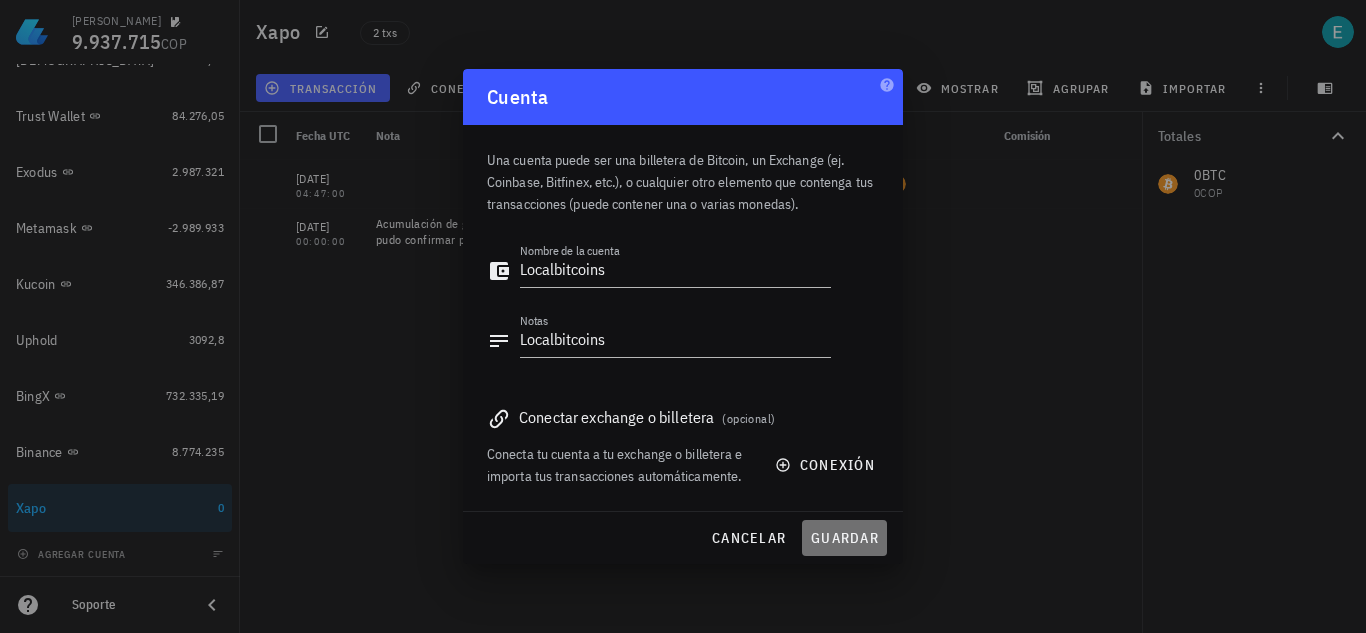 click on "guardar" at bounding box center [844, 538] 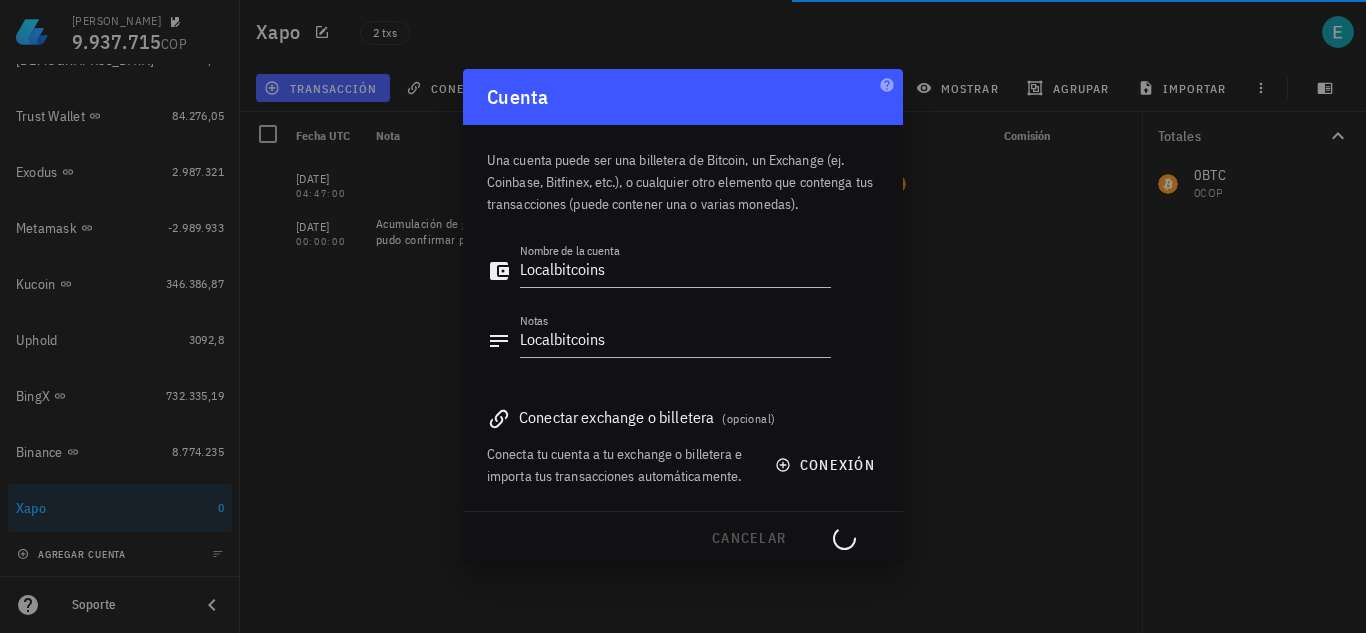 type 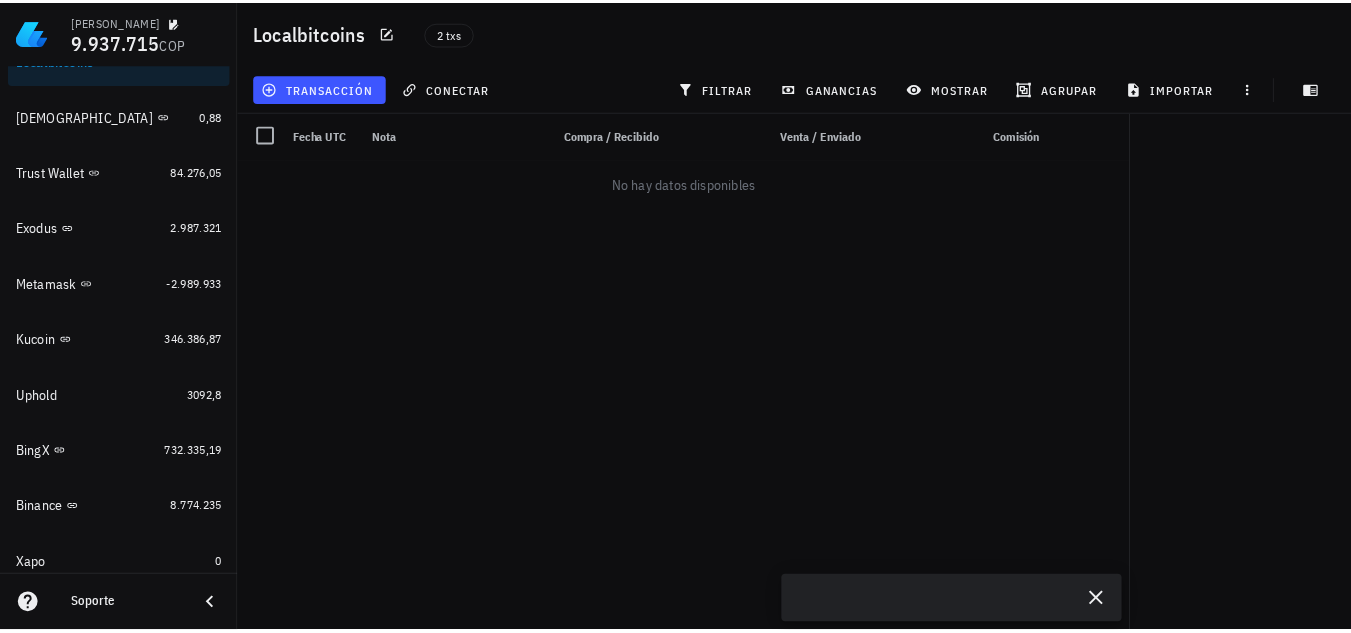 scroll, scrollTop: 364, scrollLeft: 0, axis: vertical 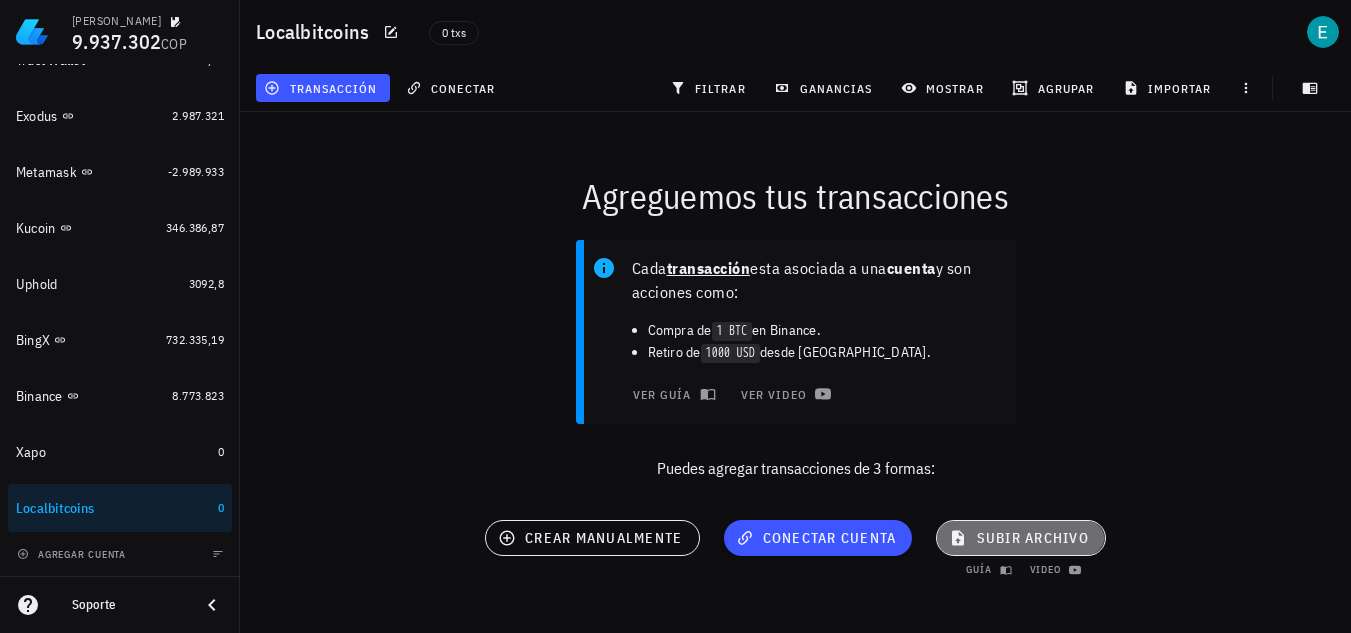 click on "subir archivo" at bounding box center (1020, 538) 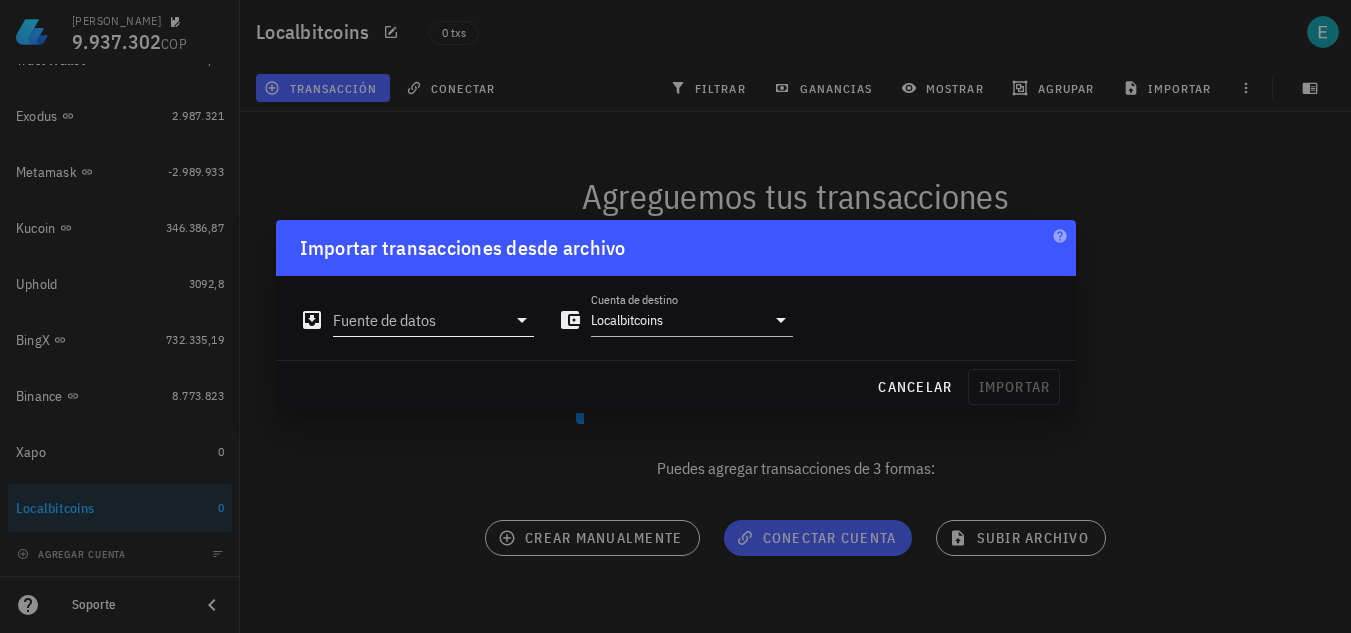 click 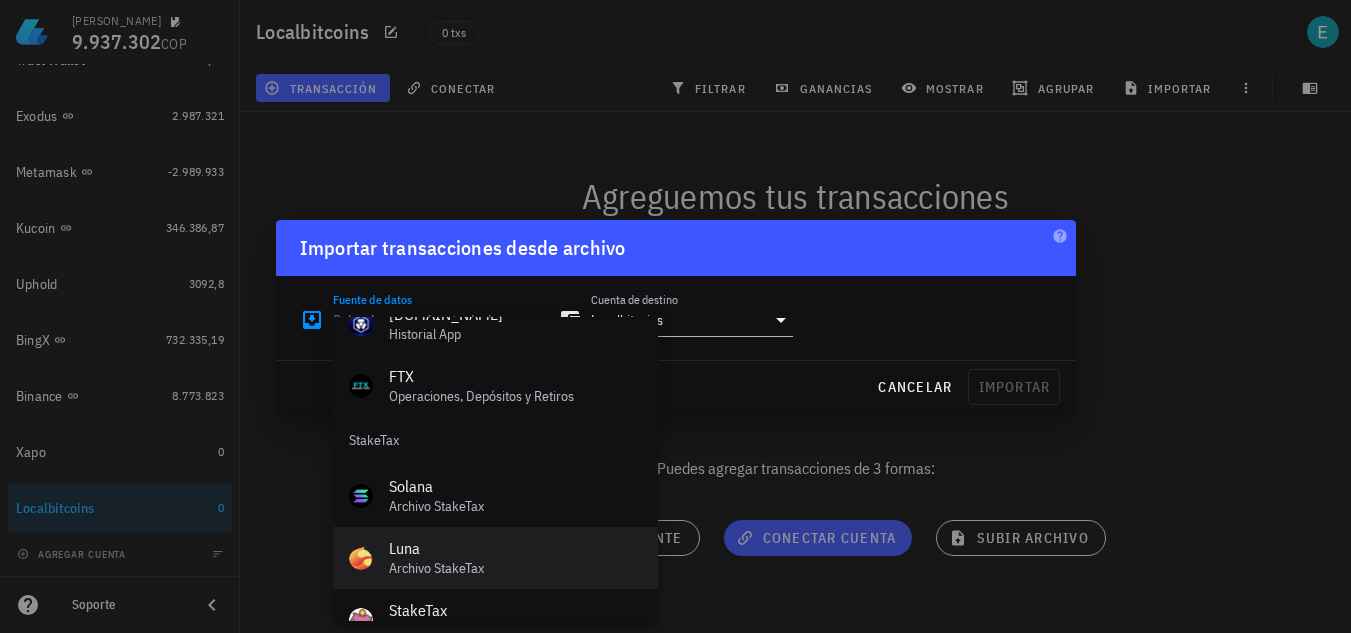 scroll, scrollTop: 834, scrollLeft: 0, axis: vertical 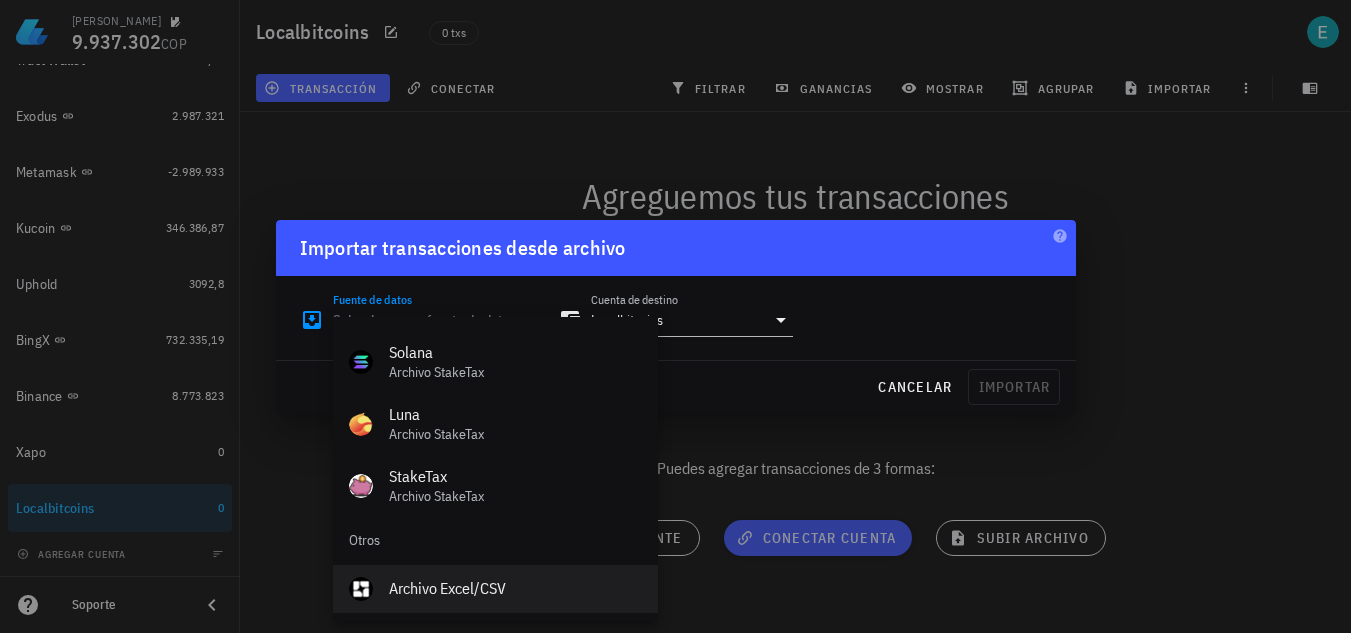 click on "Archivo Excel/CSV" at bounding box center [515, 588] 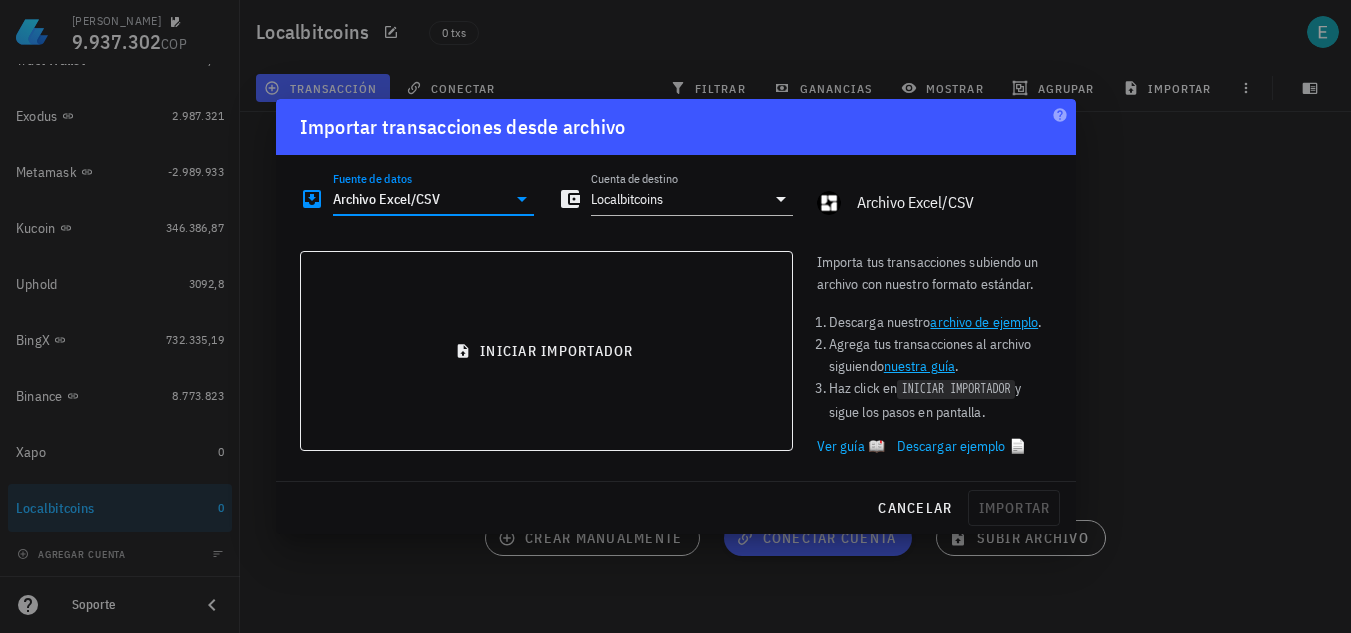 click on "nuestra guía" at bounding box center [919, 366] 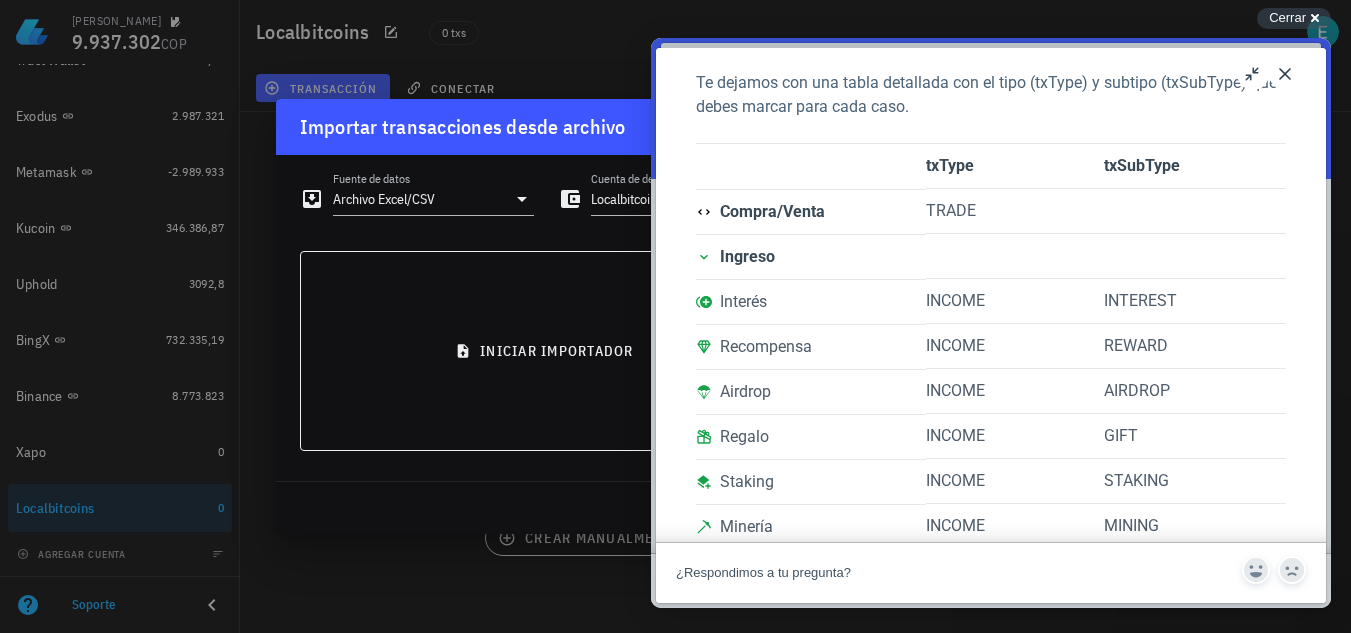scroll, scrollTop: 1400, scrollLeft: 0, axis: vertical 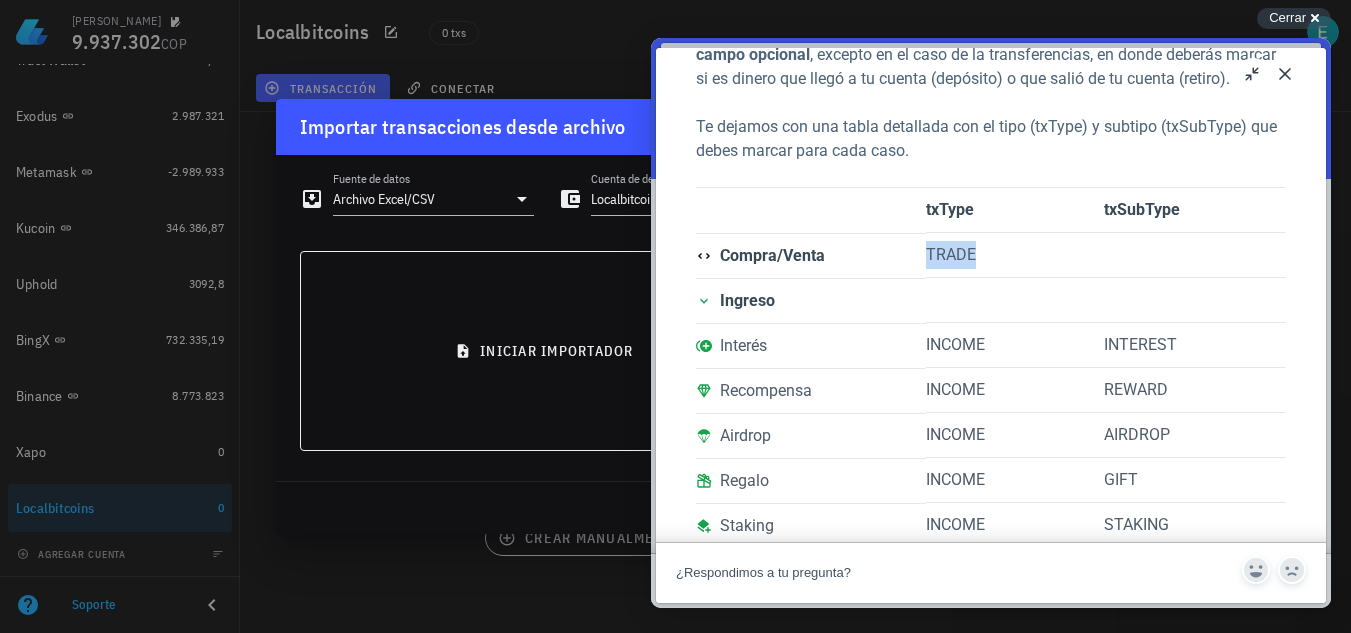 drag, startPoint x: 983, startPoint y: 275, endPoint x: 914, endPoint y: 280, distance: 69.18092 